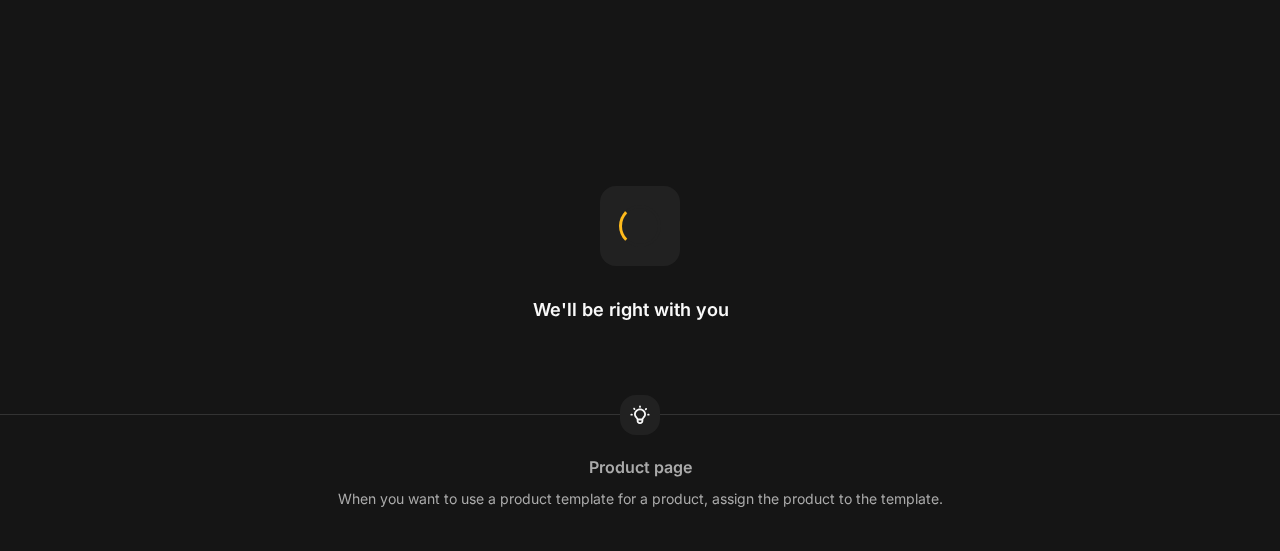 scroll, scrollTop: 0, scrollLeft: 0, axis: both 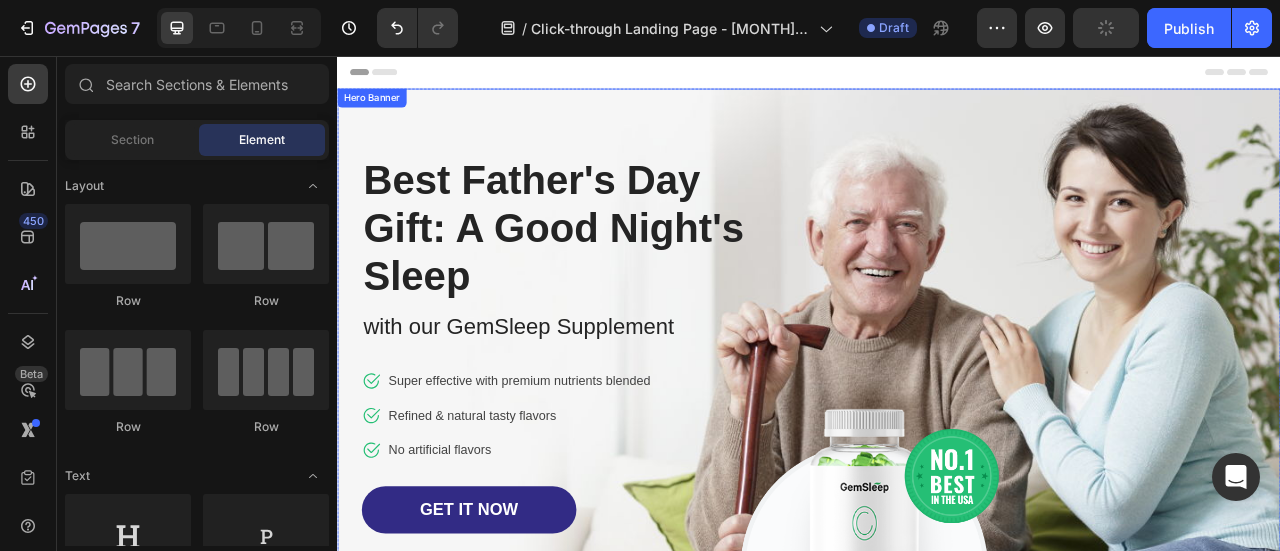 click on "Image Row Best Father's Day Gift: A Good Night's Sleep Heading with our GemSleep Supplement Text block       Icon Super effective with premium nutrients blended Text block       Icon Refined & natural tasty flavors Text block       Icon No artificial flavors Text block Icon List GET IT NOW Button Row Image" at bounding box center (937, 437) 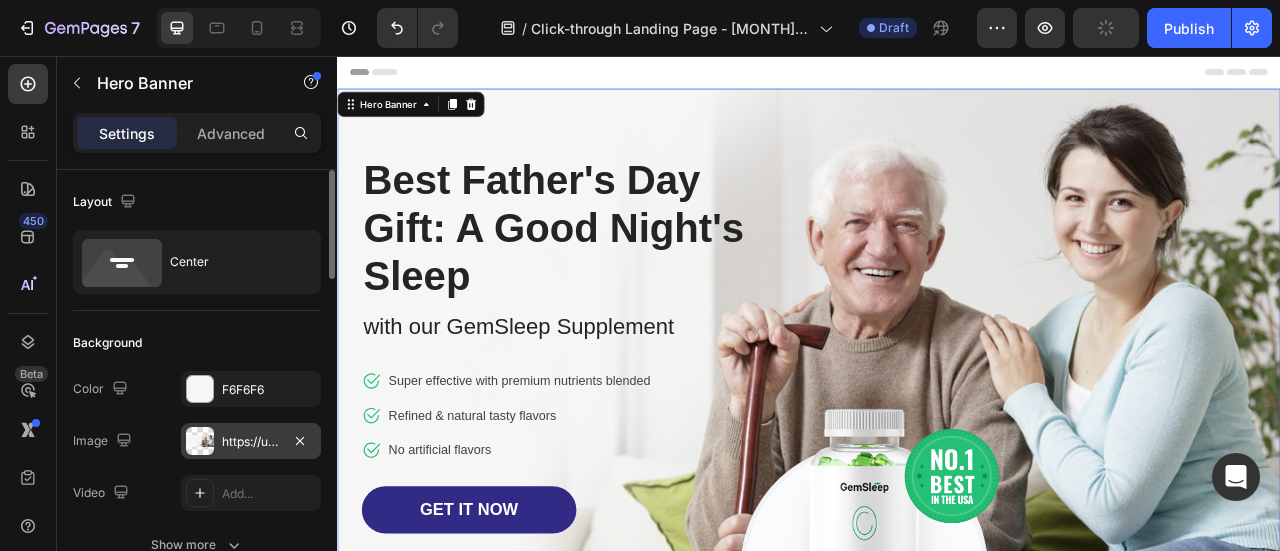 scroll, scrollTop: 100, scrollLeft: 0, axis: vertical 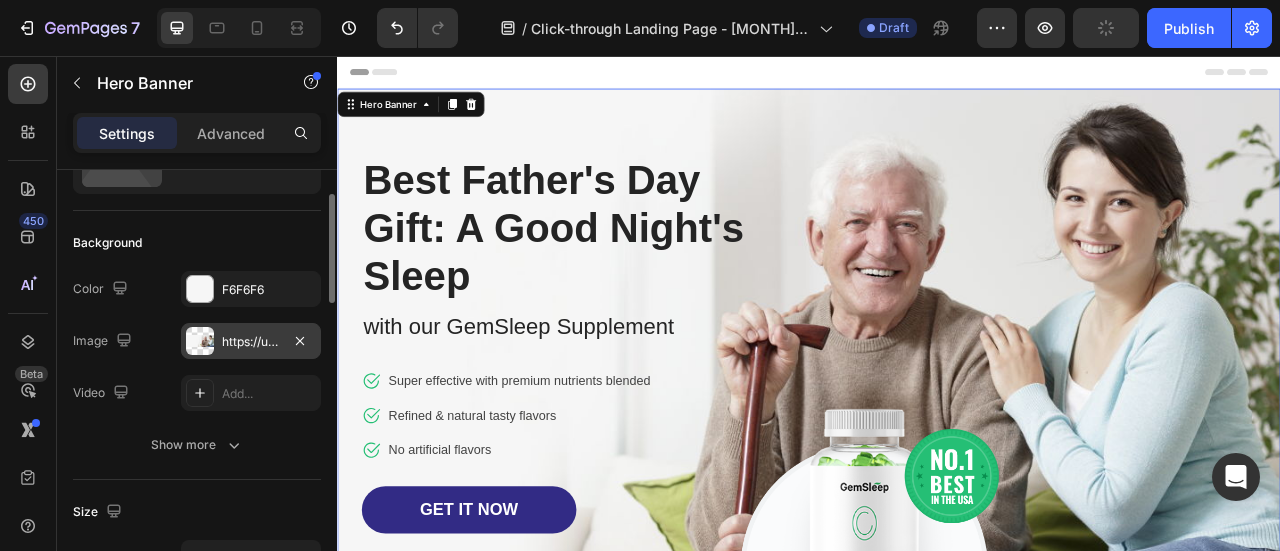 click on "https://ucarecdn.com/e85711d3-c311-4b71-aba6-c5227c89e686/-/format/auto/" at bounding box center [251, 342] 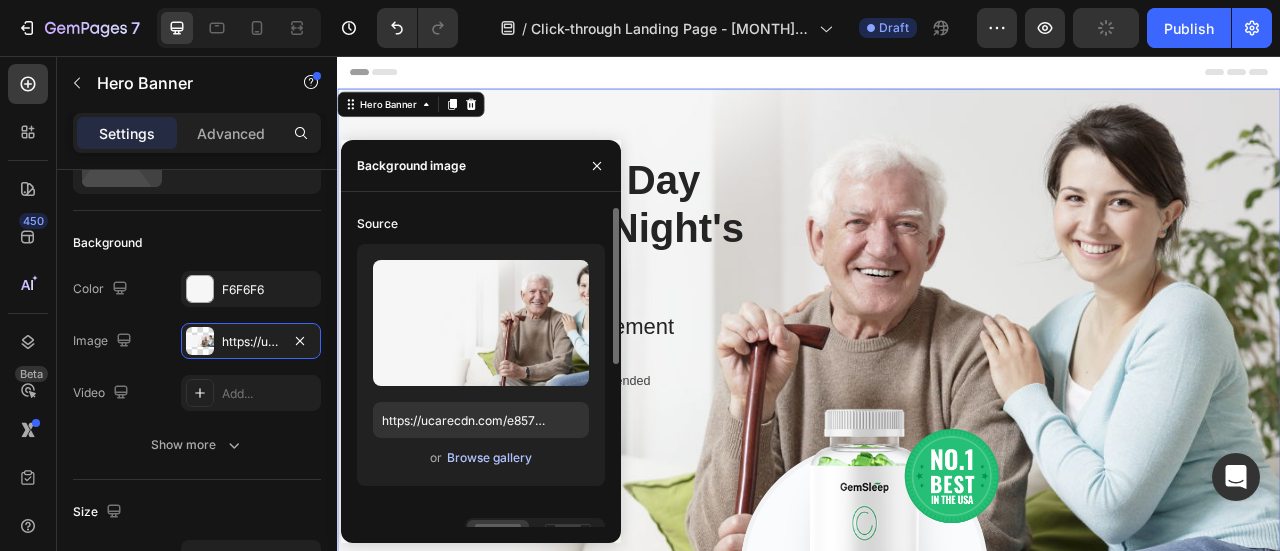 click on "Browse gallery" at bounding box center [489, 458] 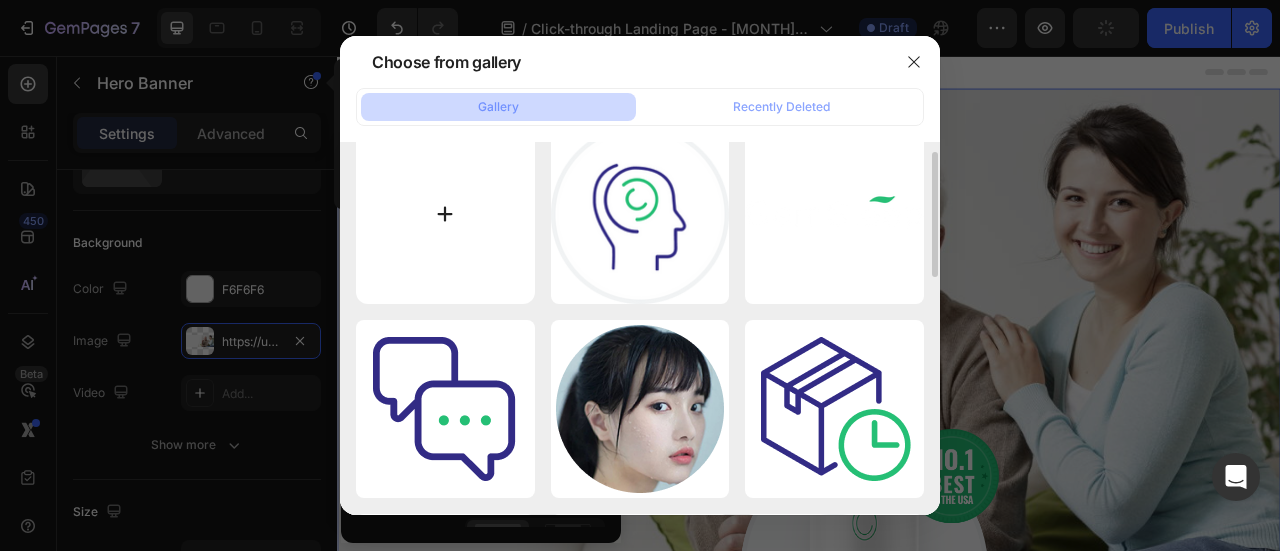 scroll, scrollTop: 0, scrollLeft: 0, axis: both 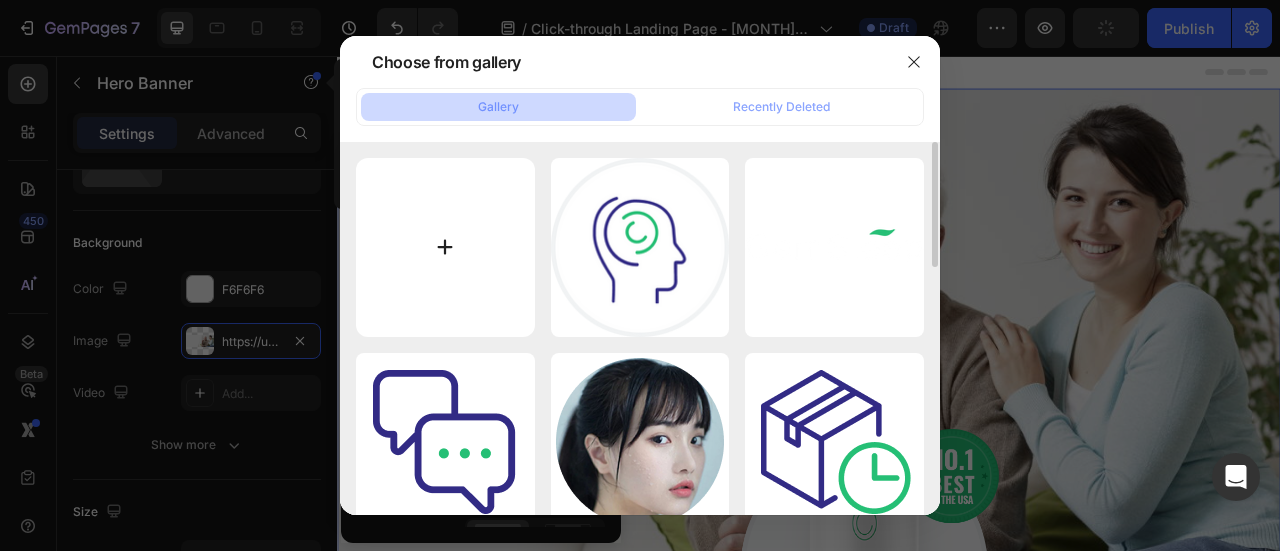 click at bounding box center (445, 247) 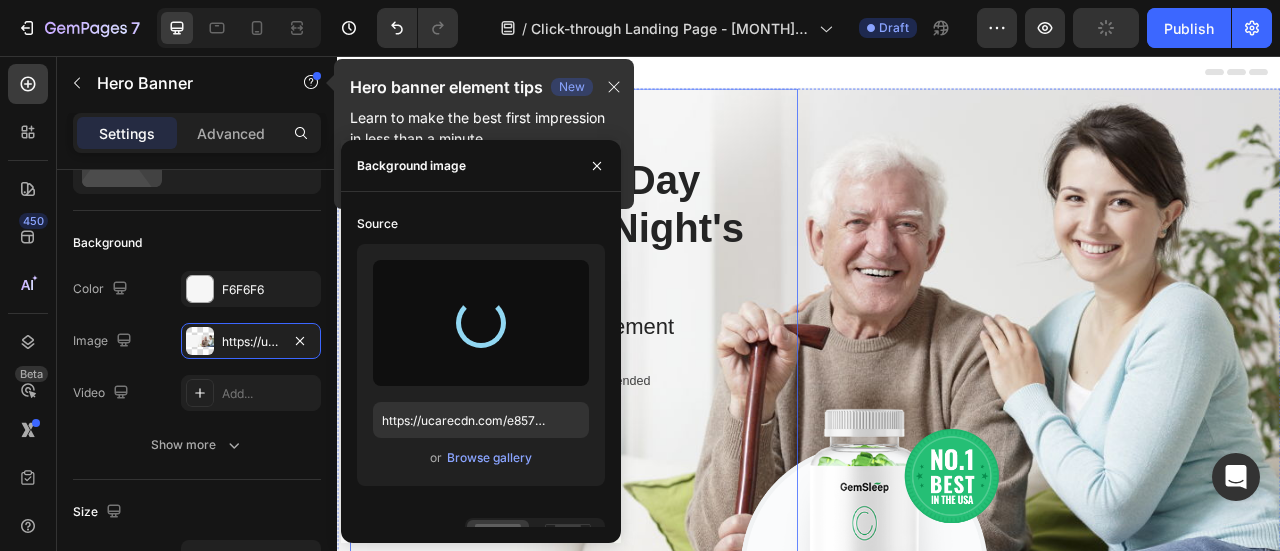 type on "https://cdn.shopify.com/s/files/1/0839/4896/2099/files/gempages_578215883374068498-8b2f10a9-70cc-4c12-915e-392cbe55084c.png" 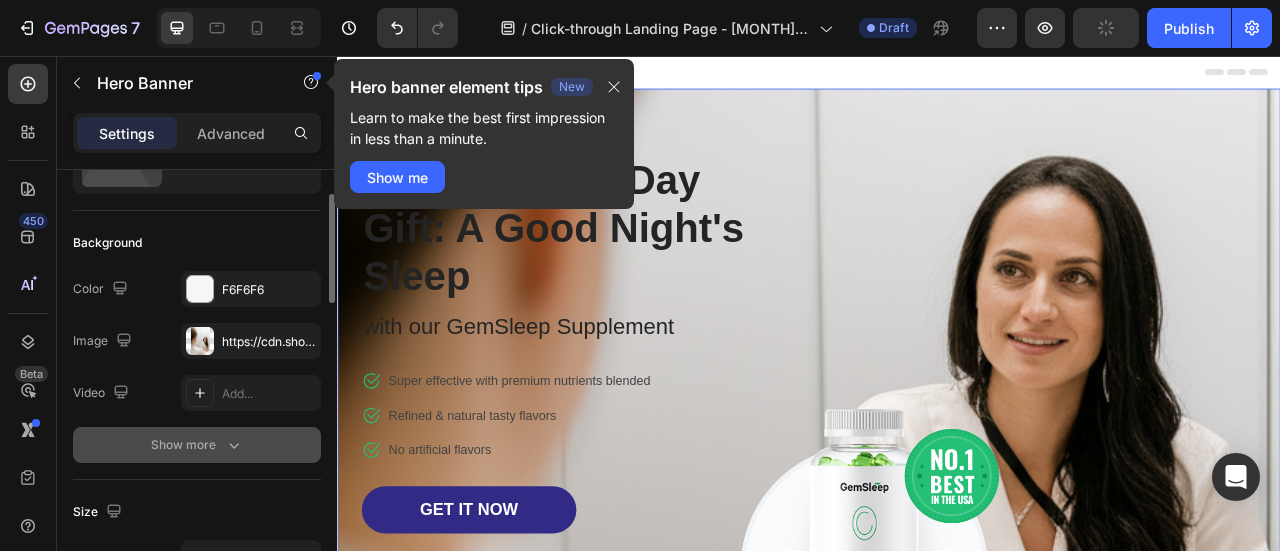 click on "Show more" at bounding box center (197, 445) 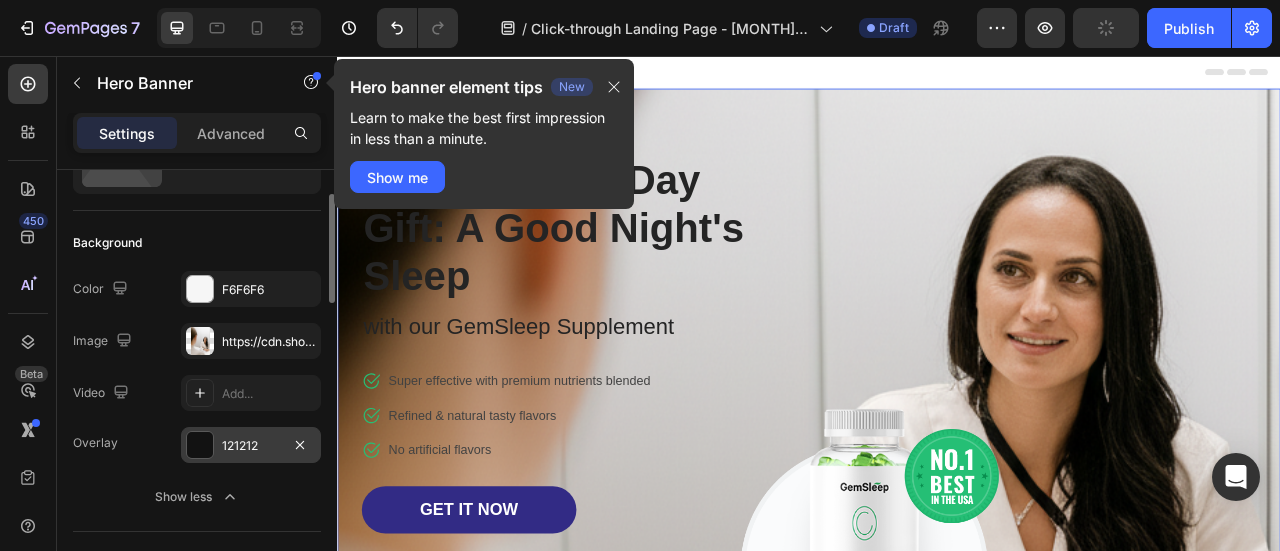 click on "121212" at bounding box center [251, 445] 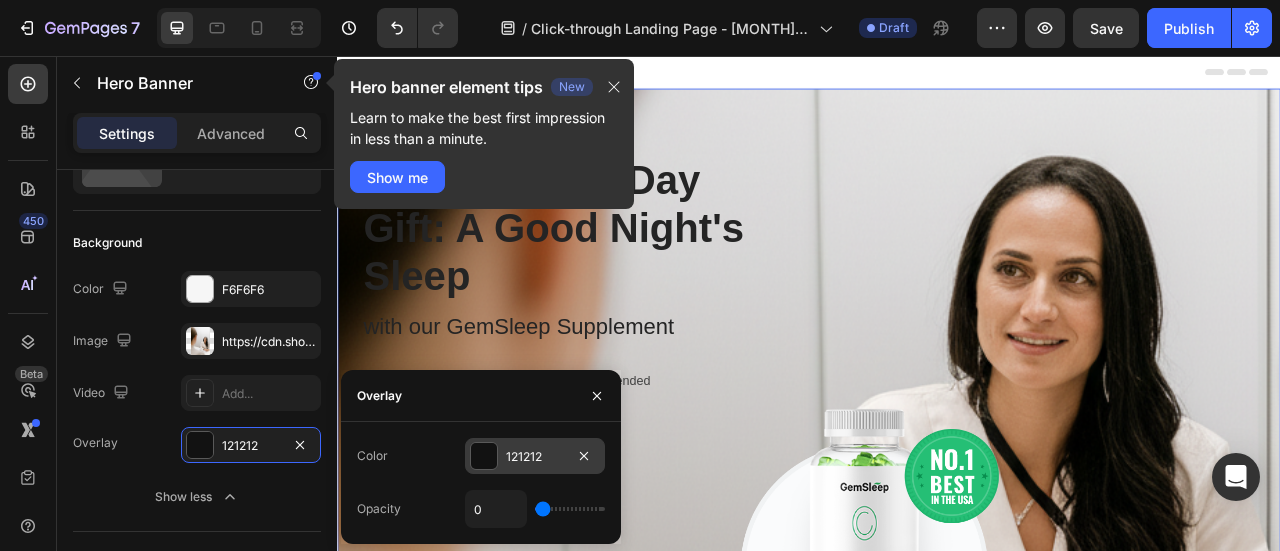 click at bounding box center (484, 456) 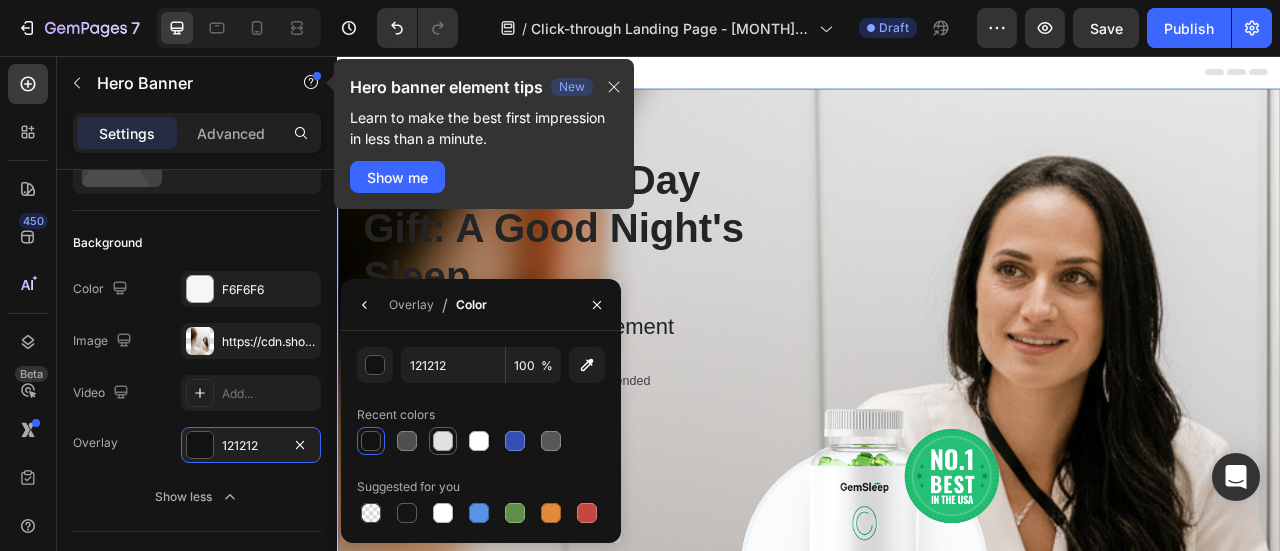 click at bounding box center (443, 441) 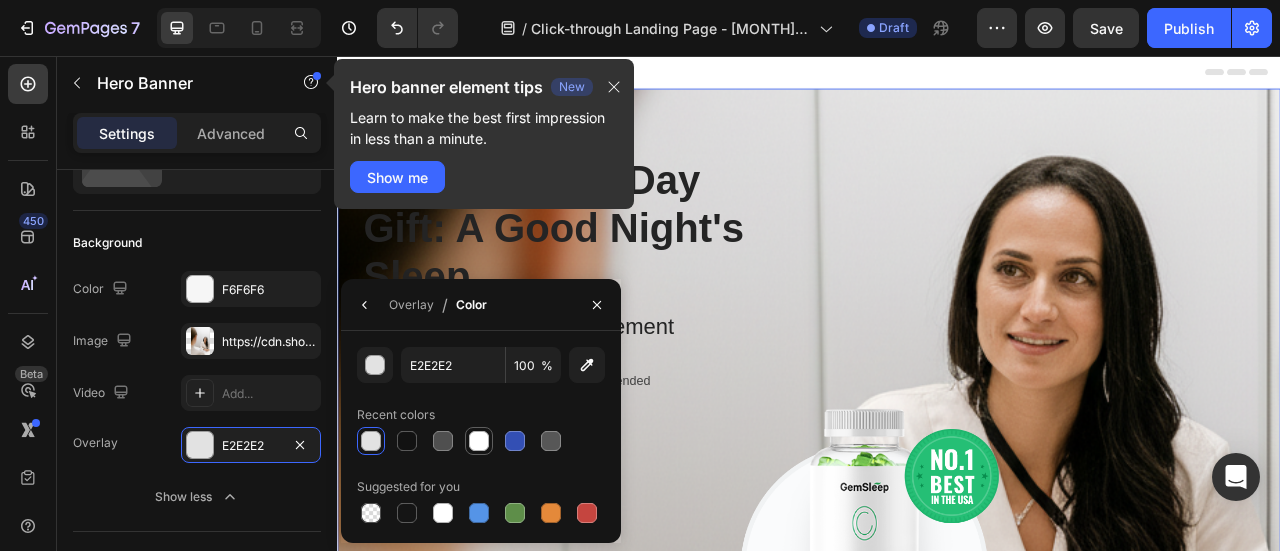 click at bounding box center [479, 441] 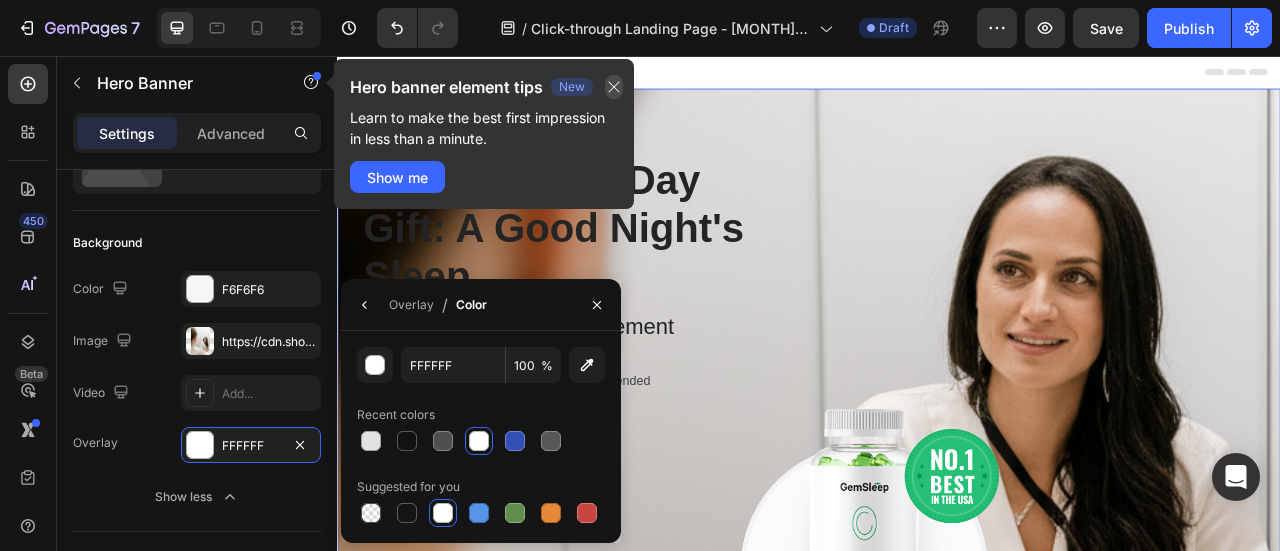 click 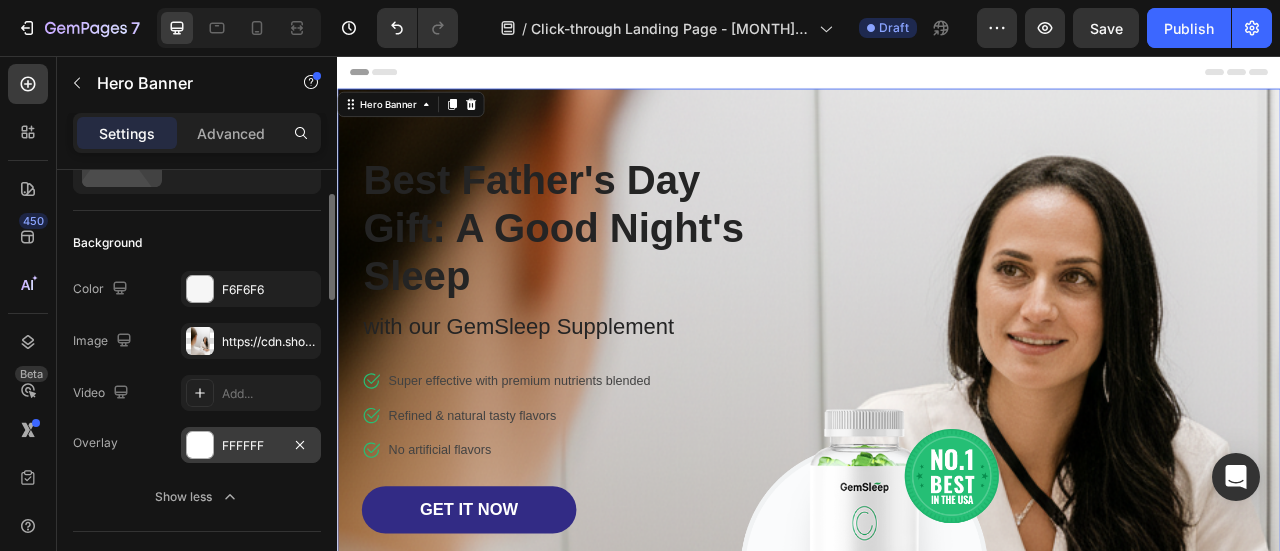 click at bounding box center [200, 445] 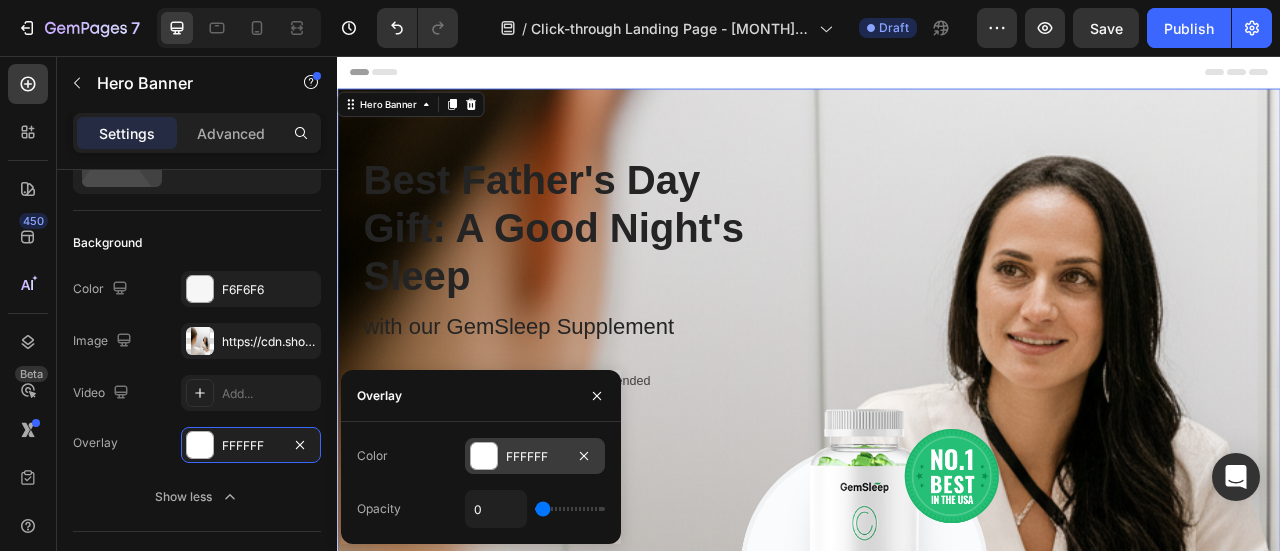 click at bounding box center (484, 456) 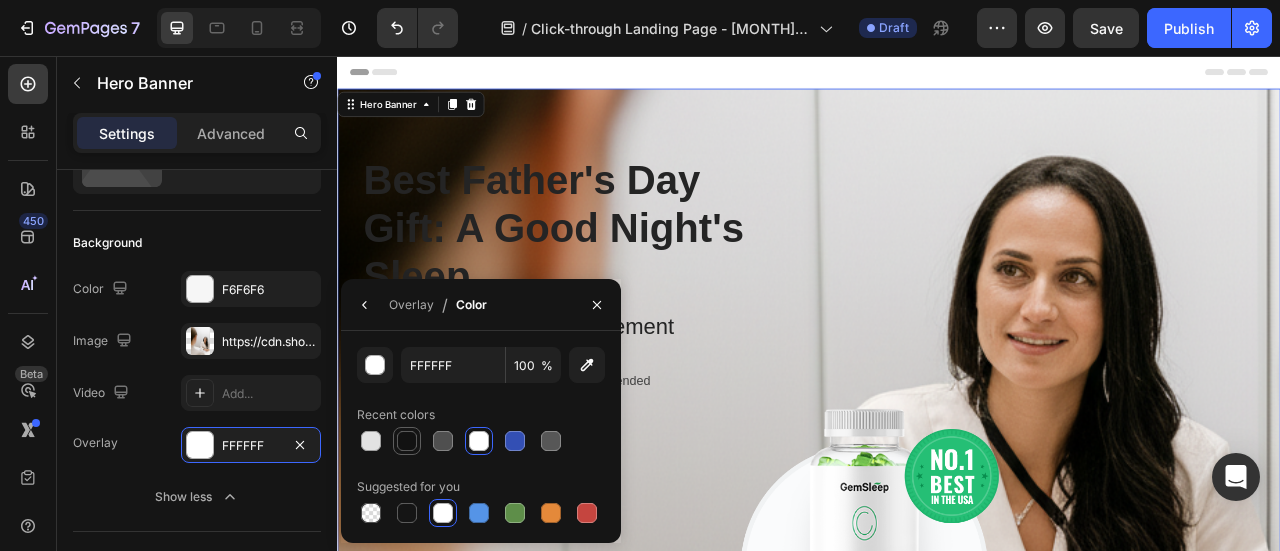 click at bounding box center (407, 441) 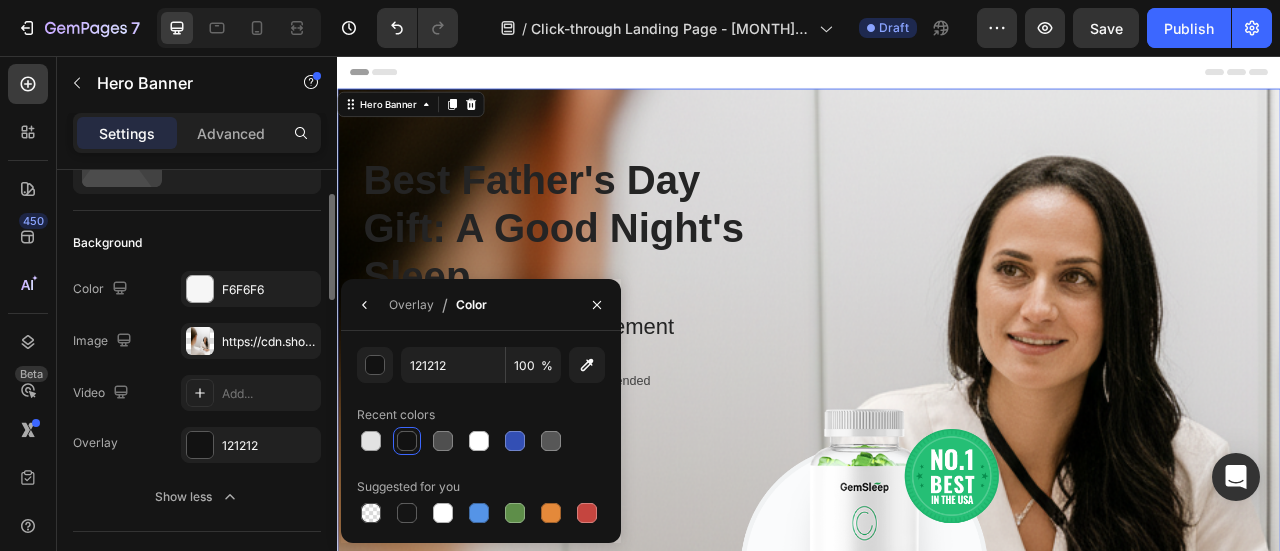 click on "Overlay [NUMBER]" at bounding box center [197, 445] 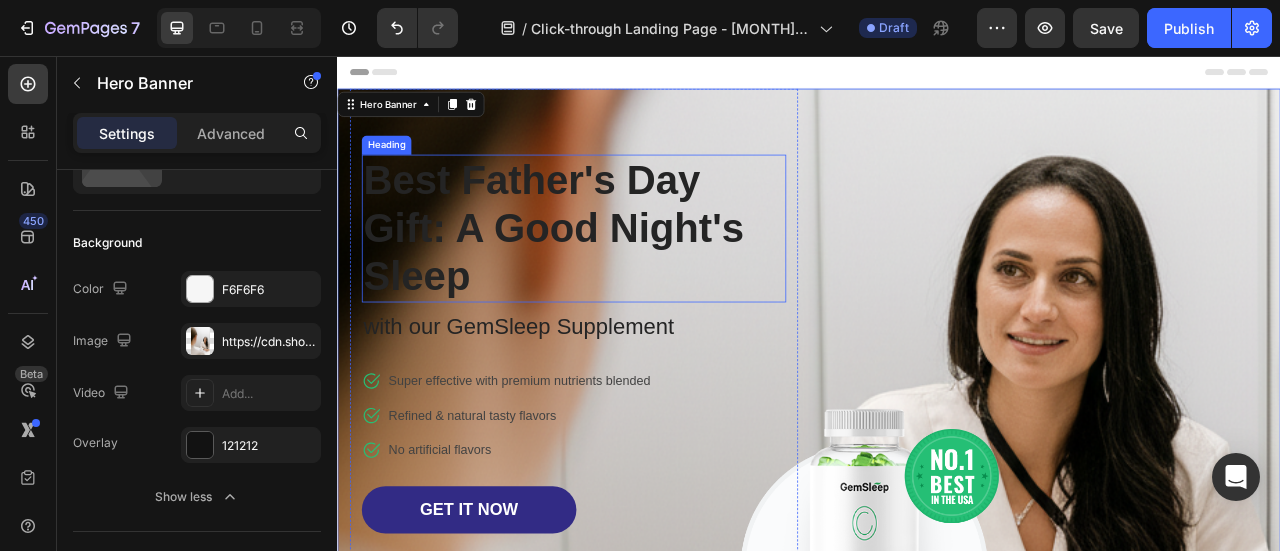 click on "Best Father's Day Gift: A Good Night's Sleep" at bounding box center (638, 275) 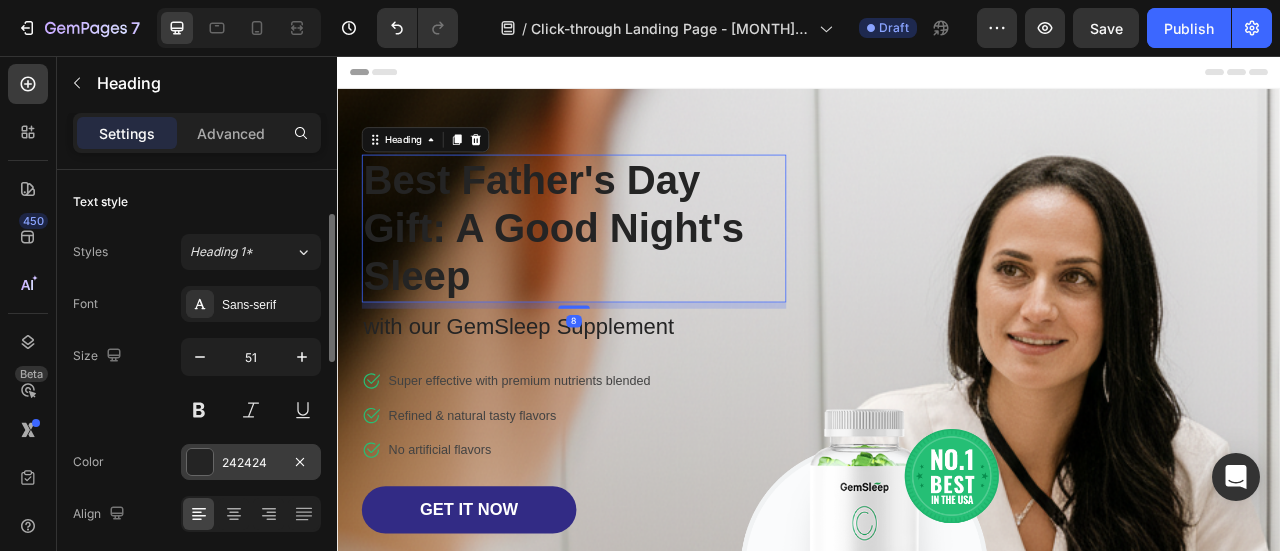 scroll, scrollTop: 66, scrollLeft: 0, axis: vertical 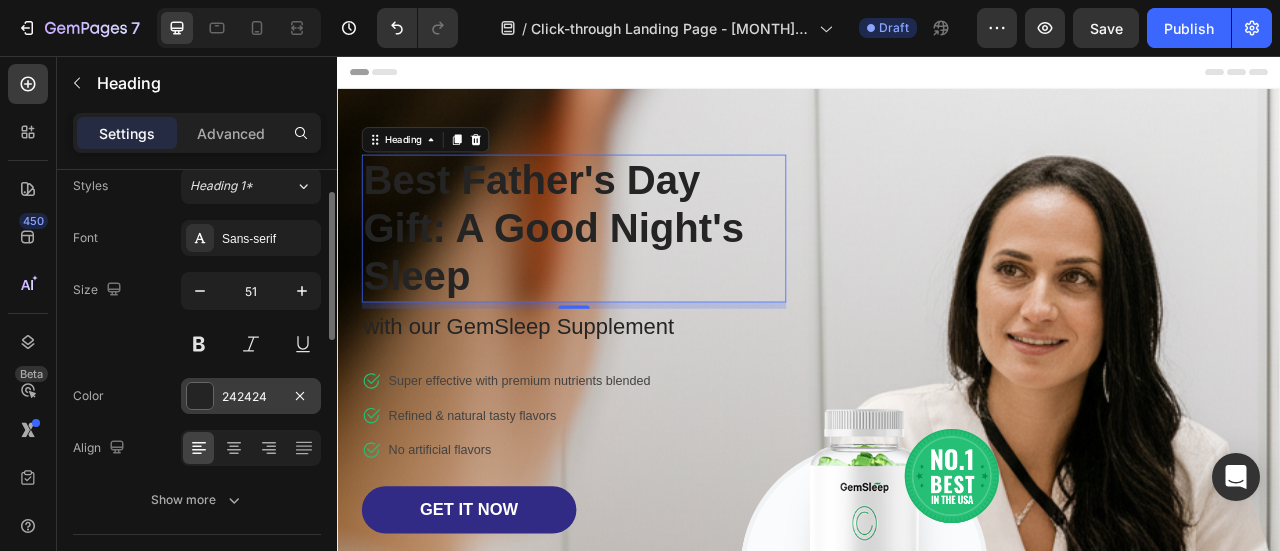 click at bounding box center (200, 396) 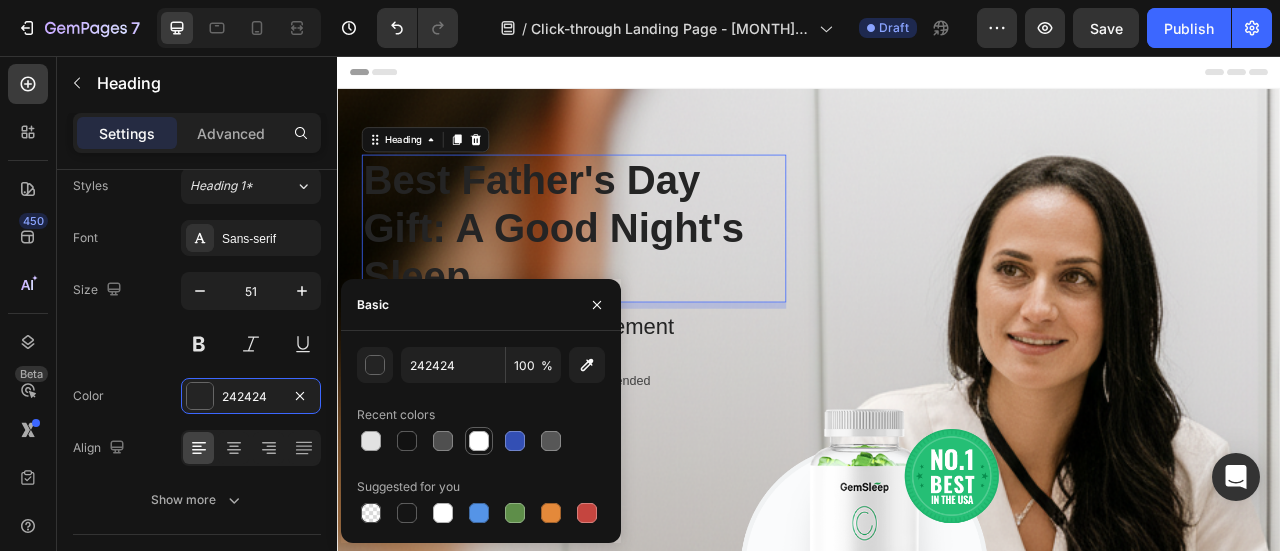 click at bounding box center (479, 441) 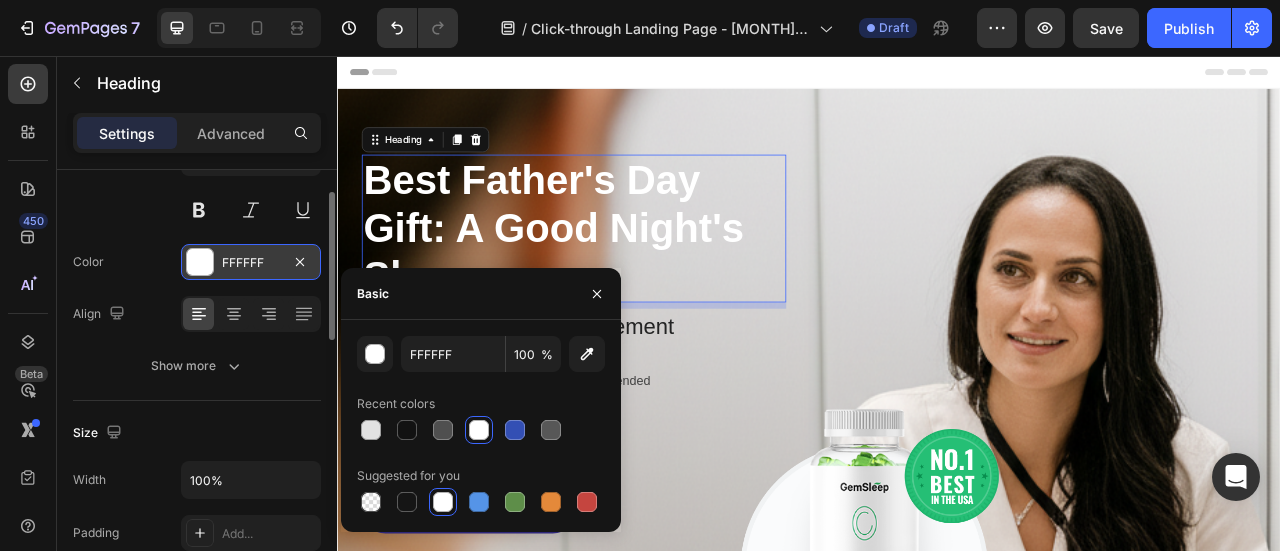 scroll, scrollTop: 166, scrollLeft: 0, axis: vertical 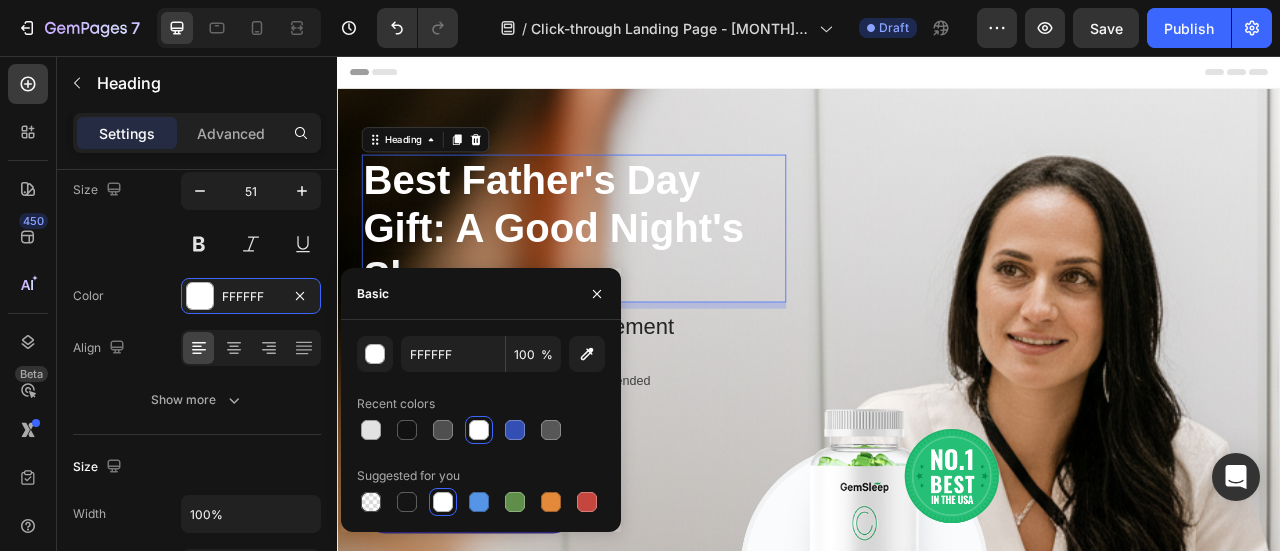 click on "Best Father's Day Gift: A Good Night's Sleep" at bounding box center (638, 275) 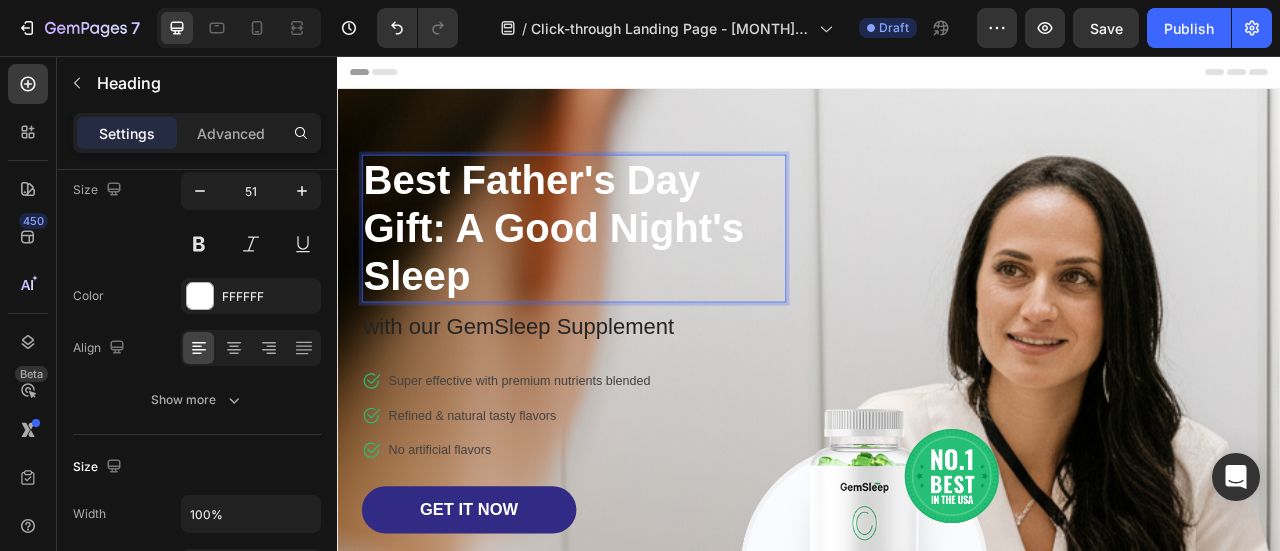 click on "Best Father's Day Gift: A Good Night's Sleep" at bounding box center (638, 275) 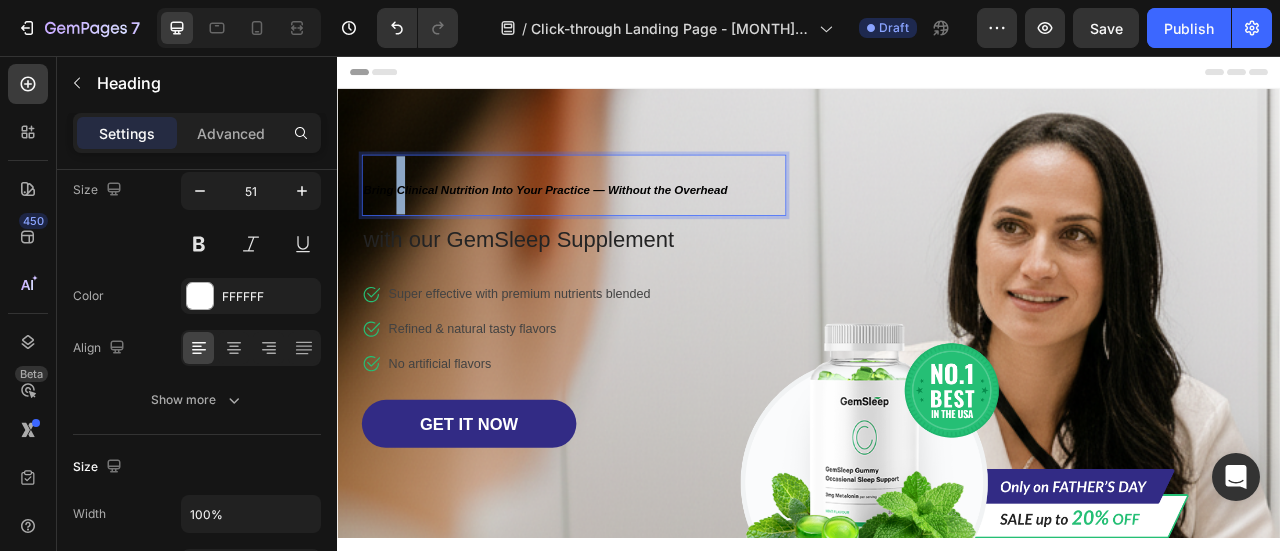 click on "Bring Clinical Nutrition Into Your Practice — Without the Overhead" at bounding box center [601, 226] 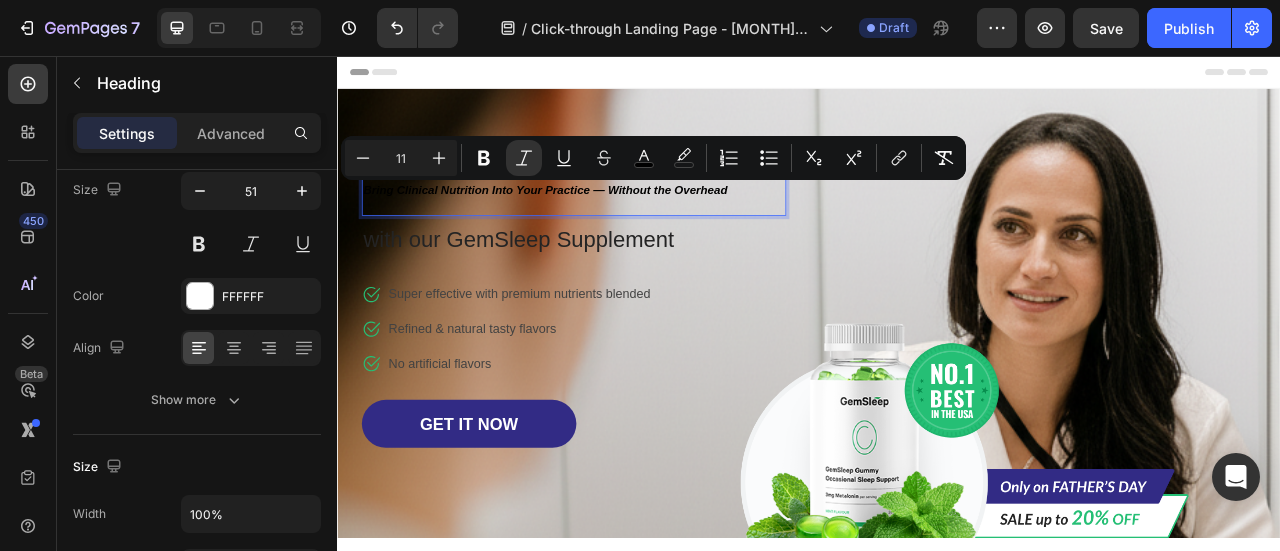 click on "Bring Clinical Nutrition Into Your Practice — Without the Overhead" at bounding box center (601, 226) 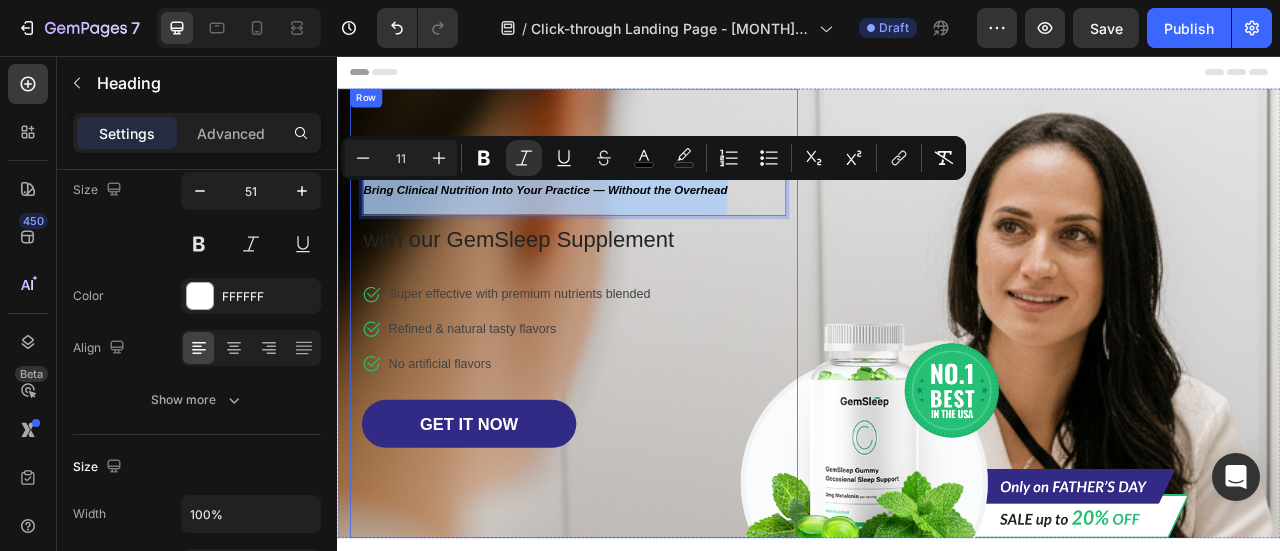 drag, startPoint x: 829, startPoint y: 224, endPoint x: 354, endPoint y: 231, distance: 475.05157 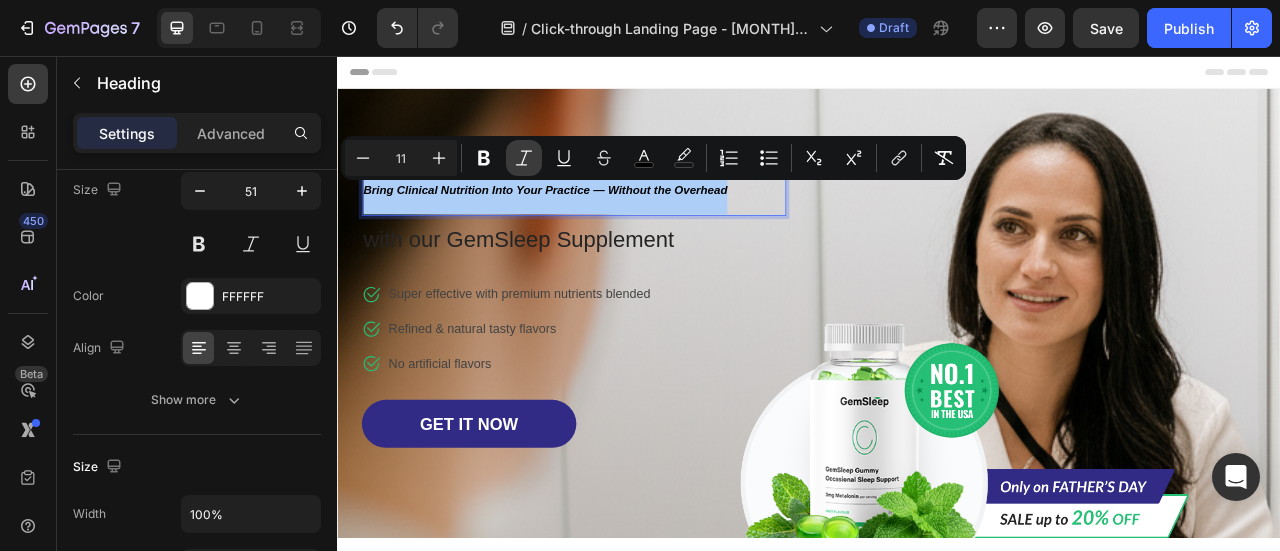 click on "Italic" at bounding box center (524, 158) 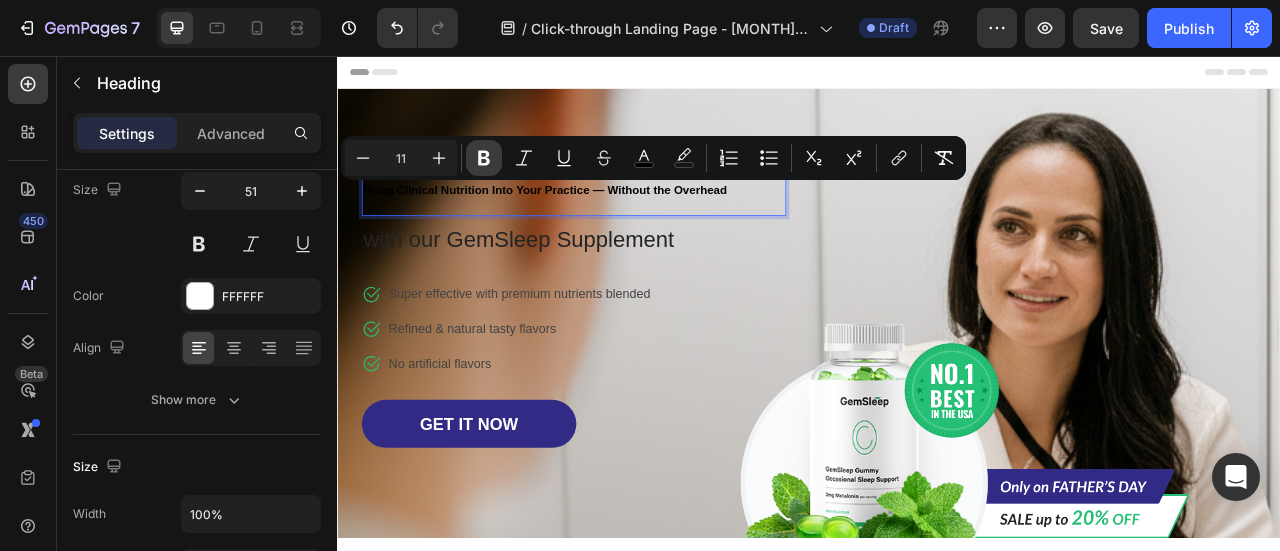 click 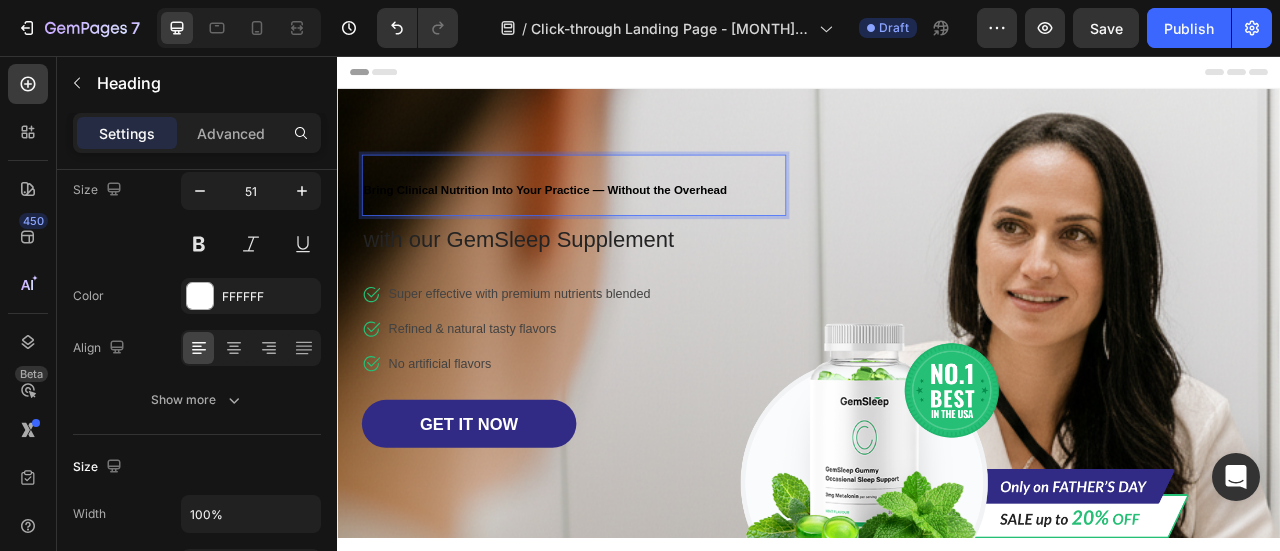 click on "Bring Clinical Nutrition Into Your Practice — Without the Overhead" at bounding box center (601, 226) 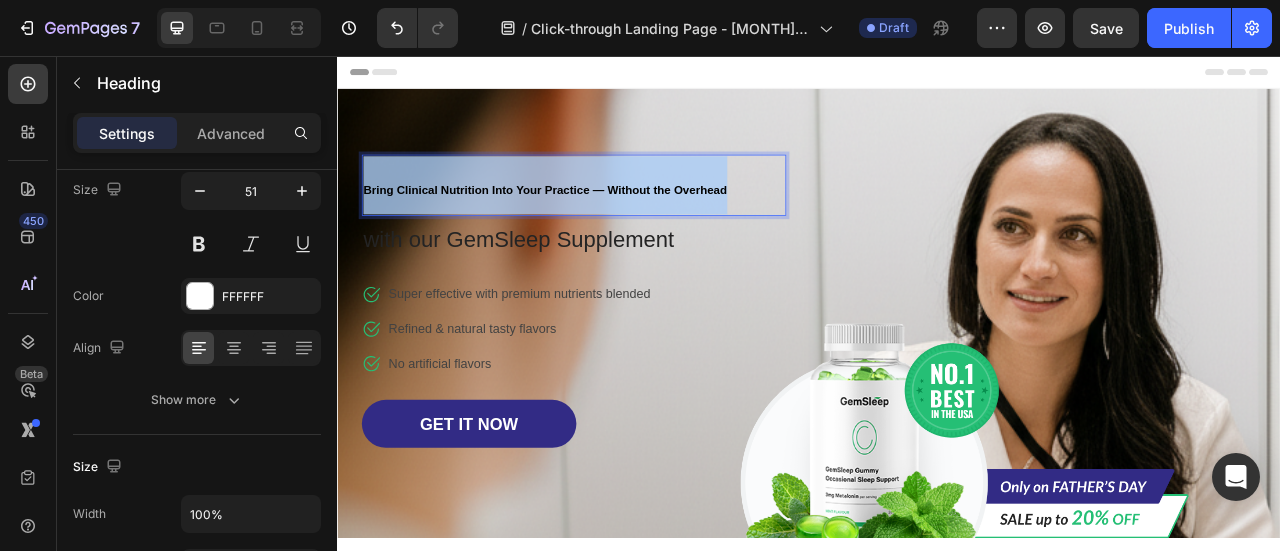 drag, startPoint x: 823, startPoint y: 224, endPoint x: 364, endPoint y: 235, distance: 459.13177 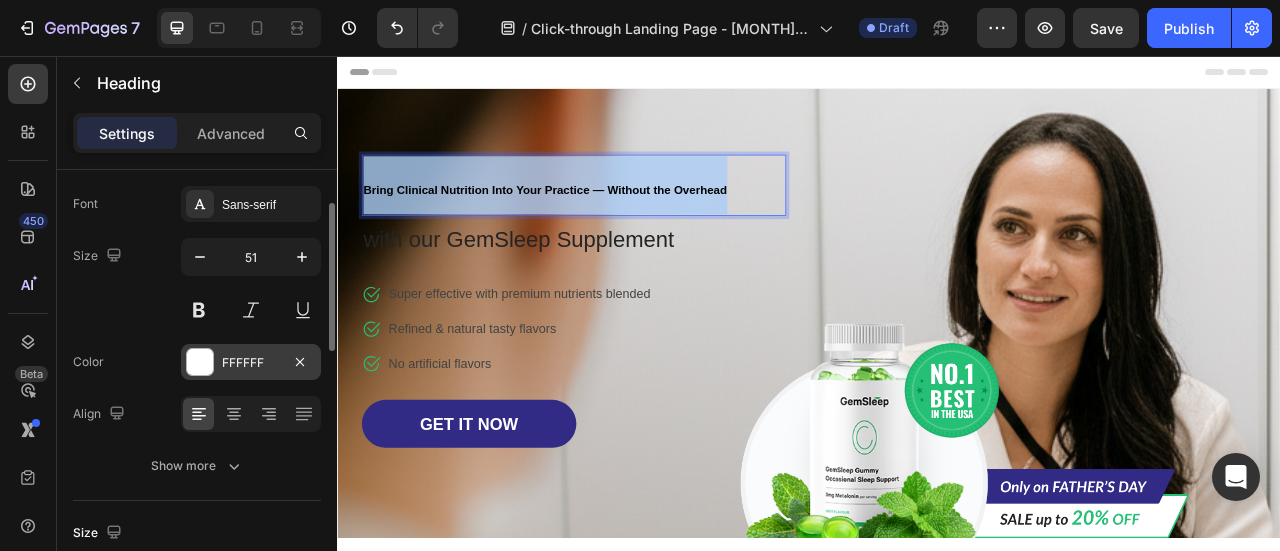 scroll, scrollTop: 166, scrollLeft: 0, axis: vertical 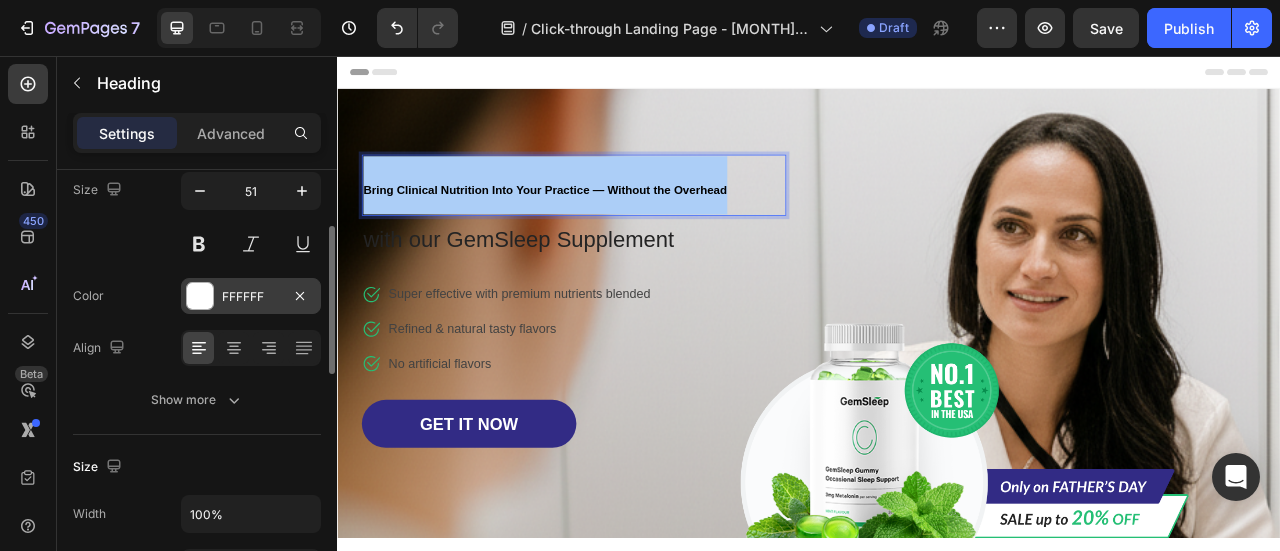 click at bounding box center (200, 296) 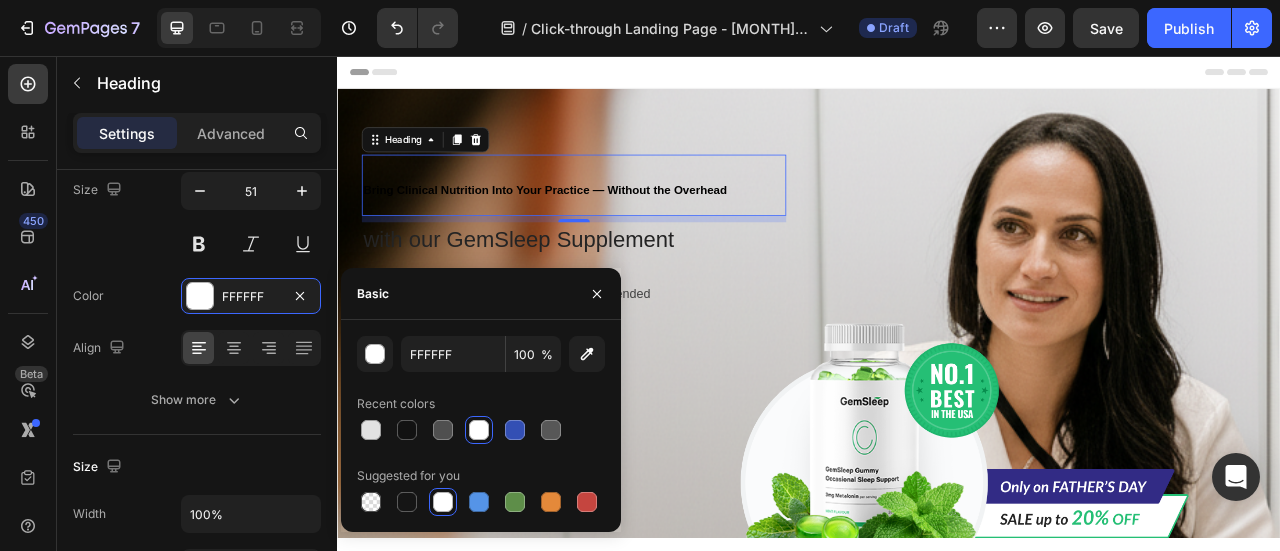 click at bounding box center [479, 430] 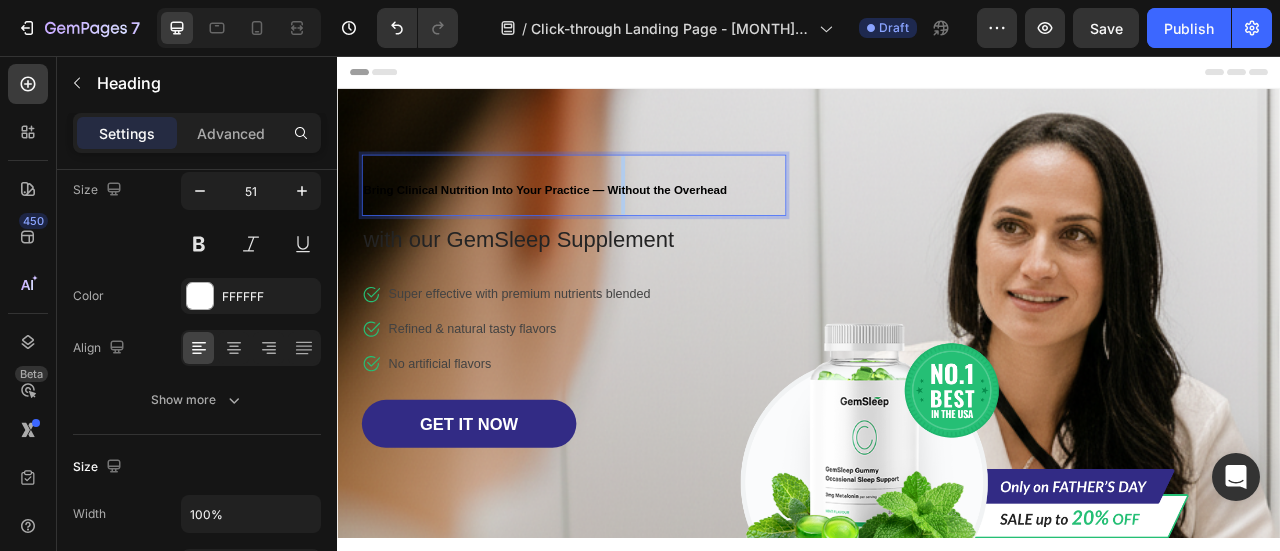 click on "Bring Clinical Nutrition Into Your Practice — Without the Overhead" at bounding box center [638, 220] 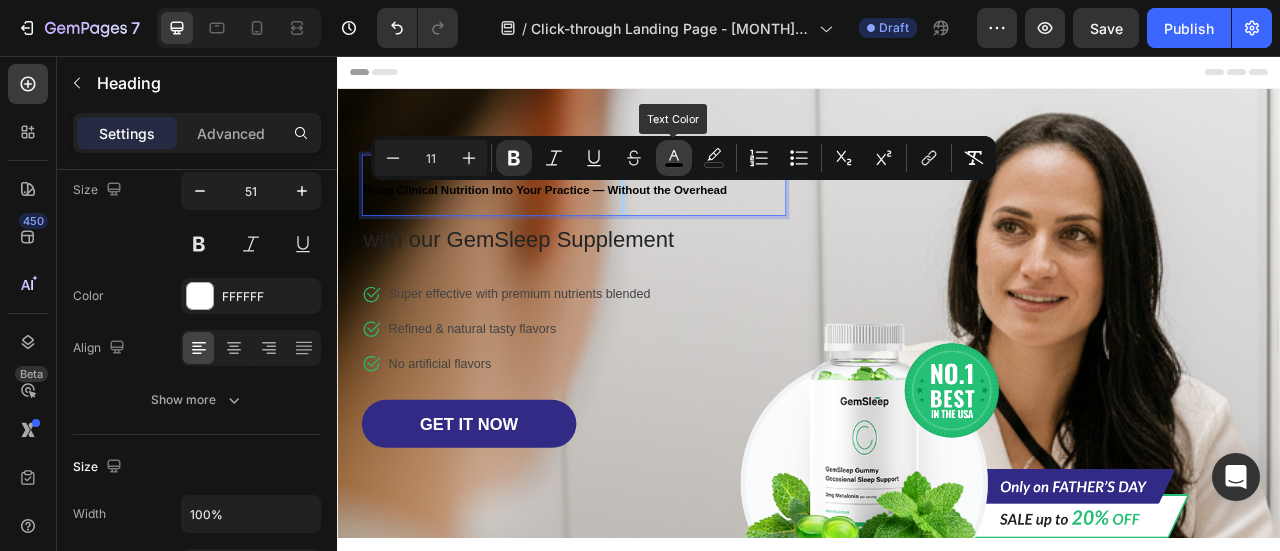 click 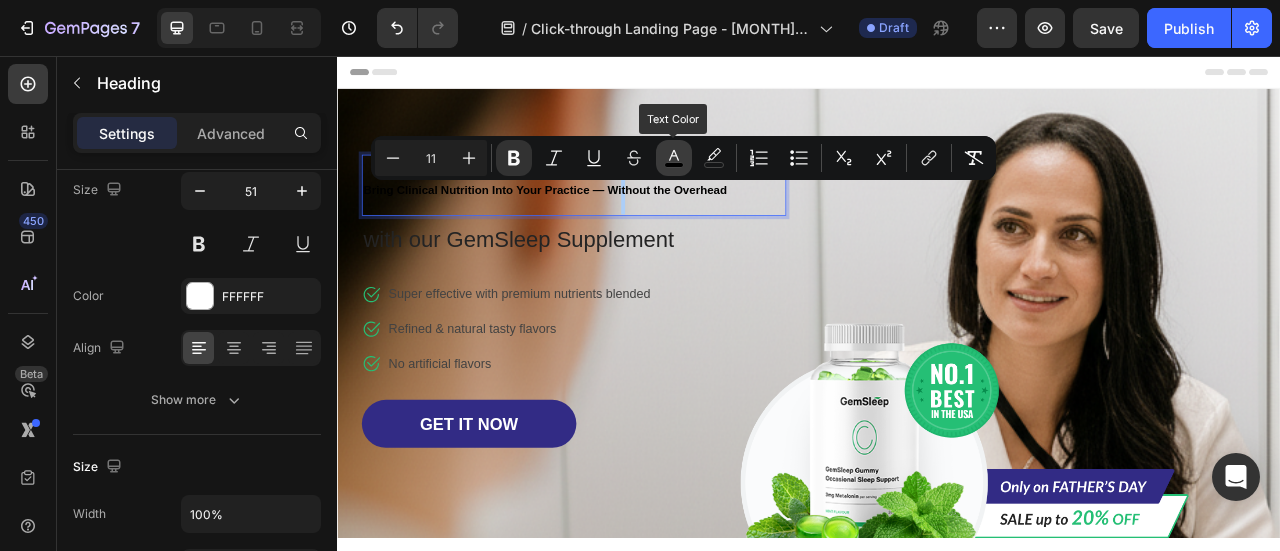 type on "000000" 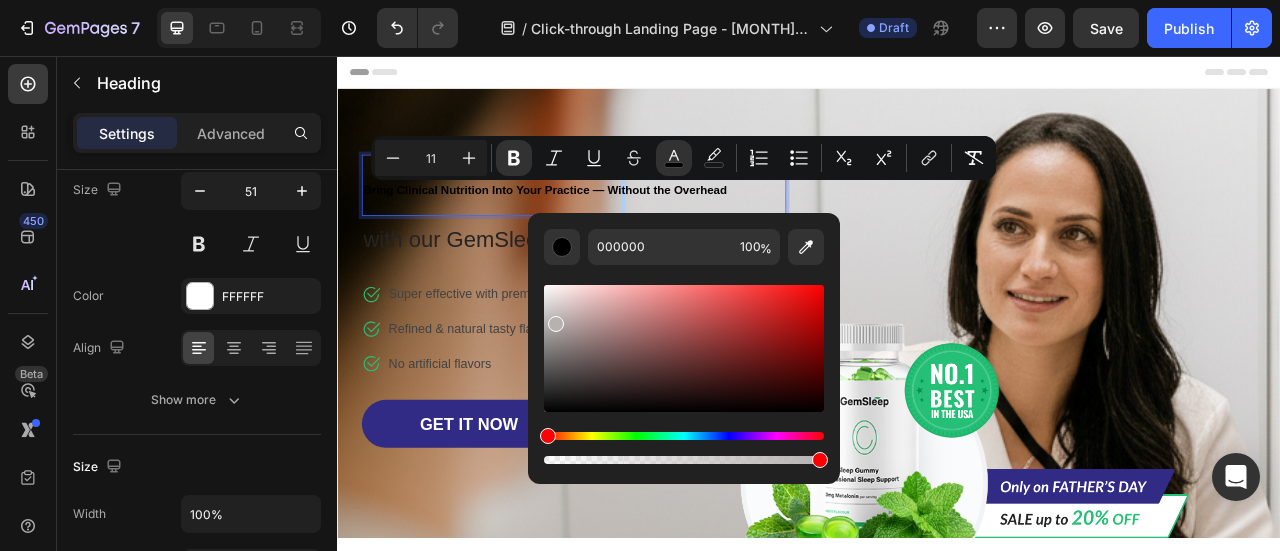 click at bounding box center (684, 348) 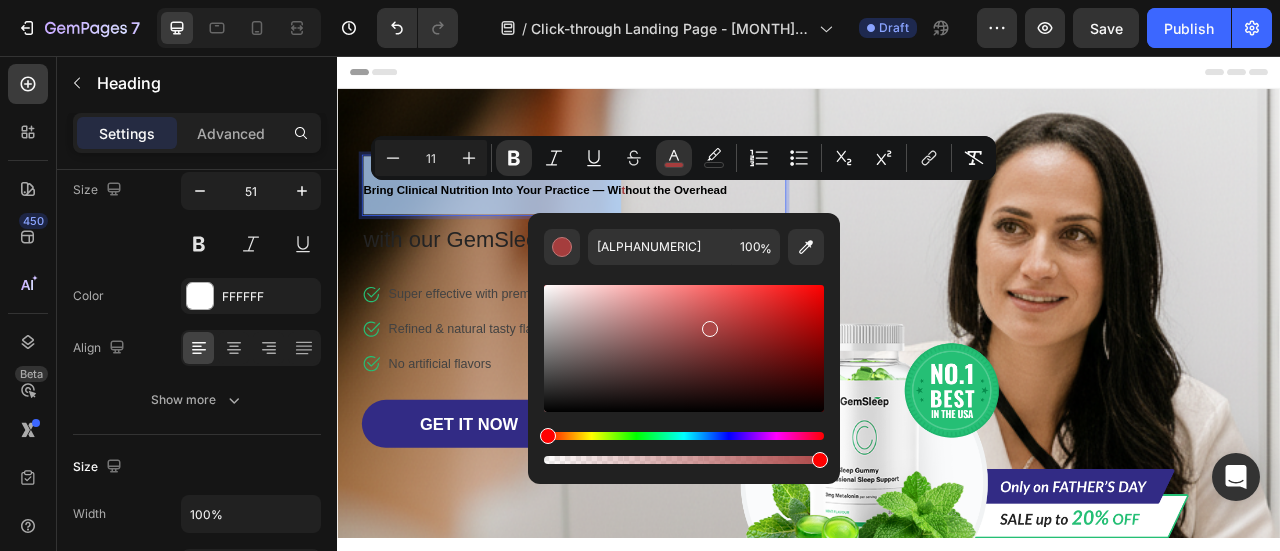 drag, startPoint x: 560, startPoint y: 302, endPoint x: 604, endPoint y: 308, distance: 44.407207 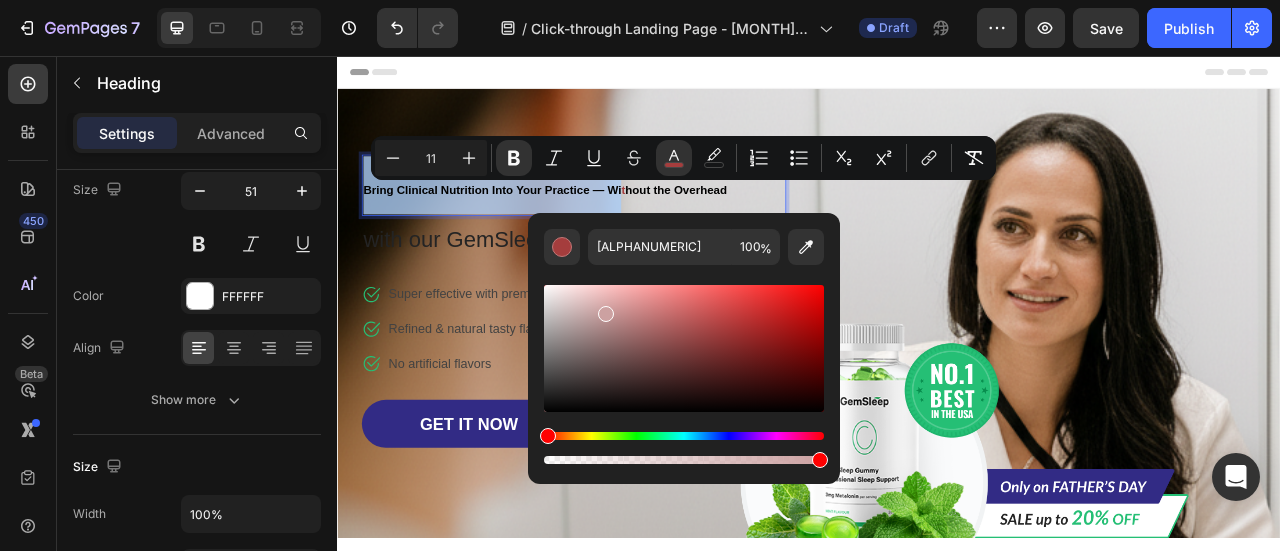 type on "[ALPHANUMERIC]" 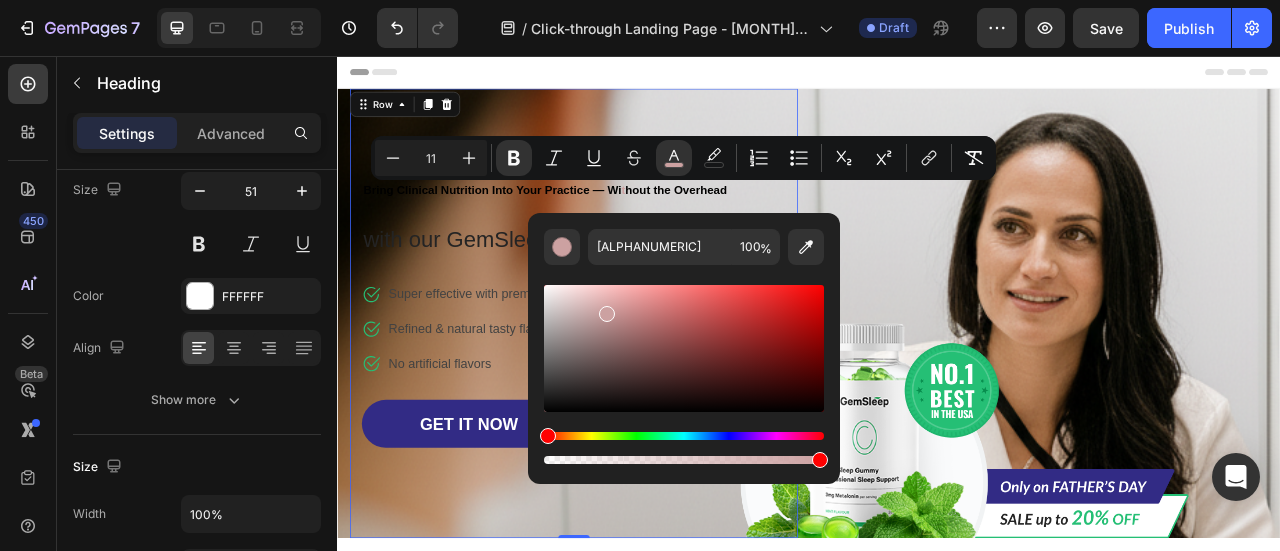 click on "Bring Clinical Nutrition Into Your Practice — Without the Overhead Heading with our GemSleep Supplement Text block Icon Super effective with premium nutrients blended Text block Icon Refined & natural tasty flavors Text block Icon No artificial flavors Text block Icon List GET IT NOW Button" at bounding box center (638, 367) 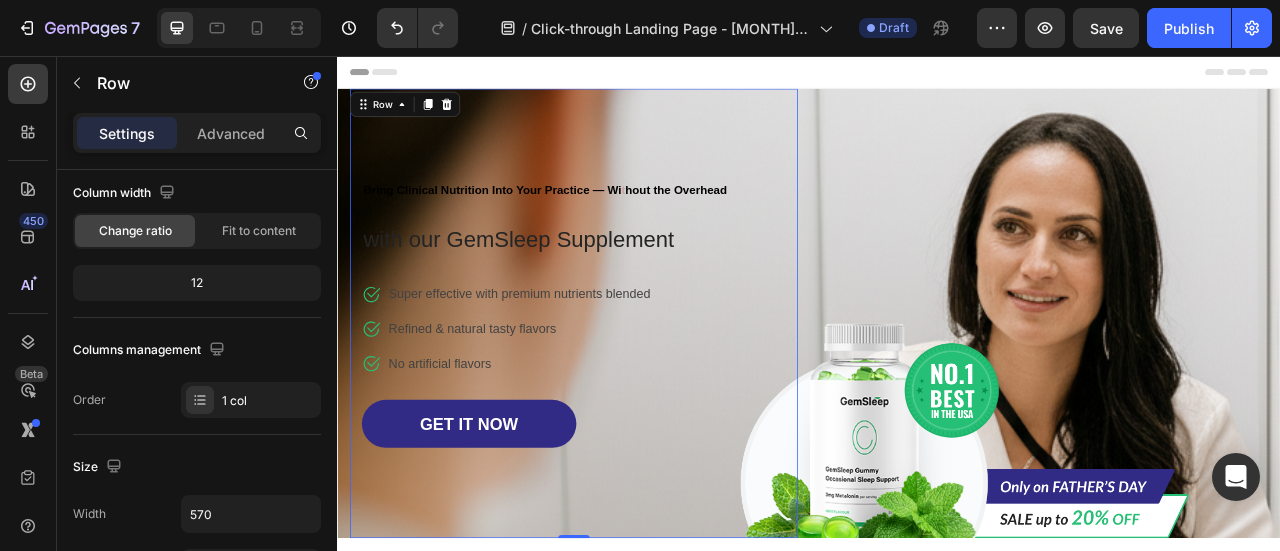 scroll, scrollTop: 0, scrollLeft: 0, axis: both 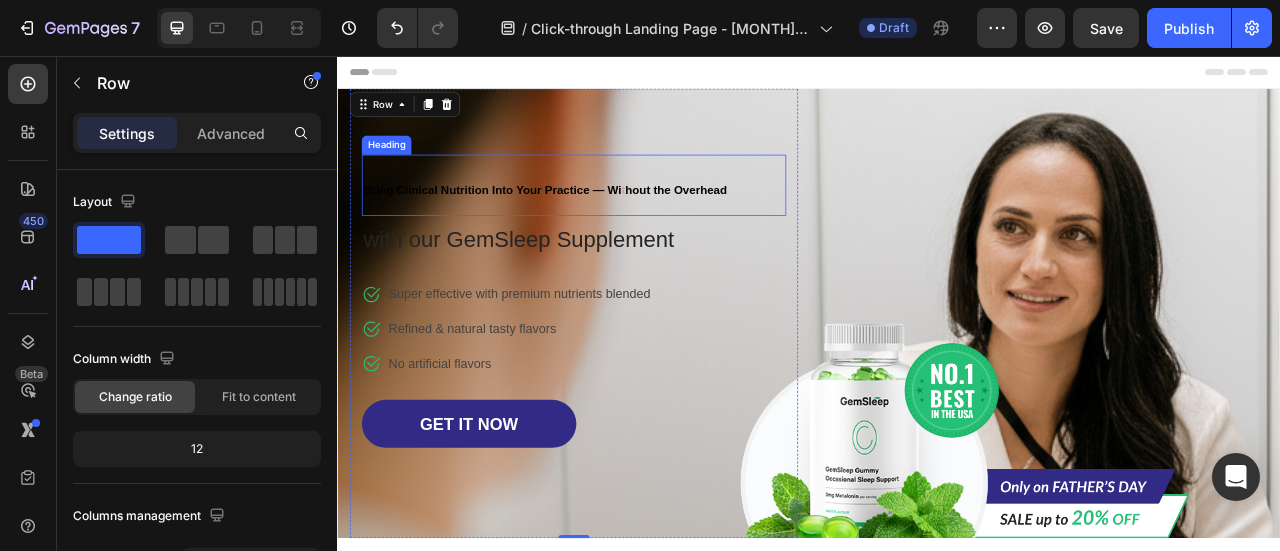 click on "⁠⁠⁠⁠⁠⁠⁠ Bring Clinical Nutrition Into Your Practice — Wi t hout the Overhead" at bounding box center (638, 220) 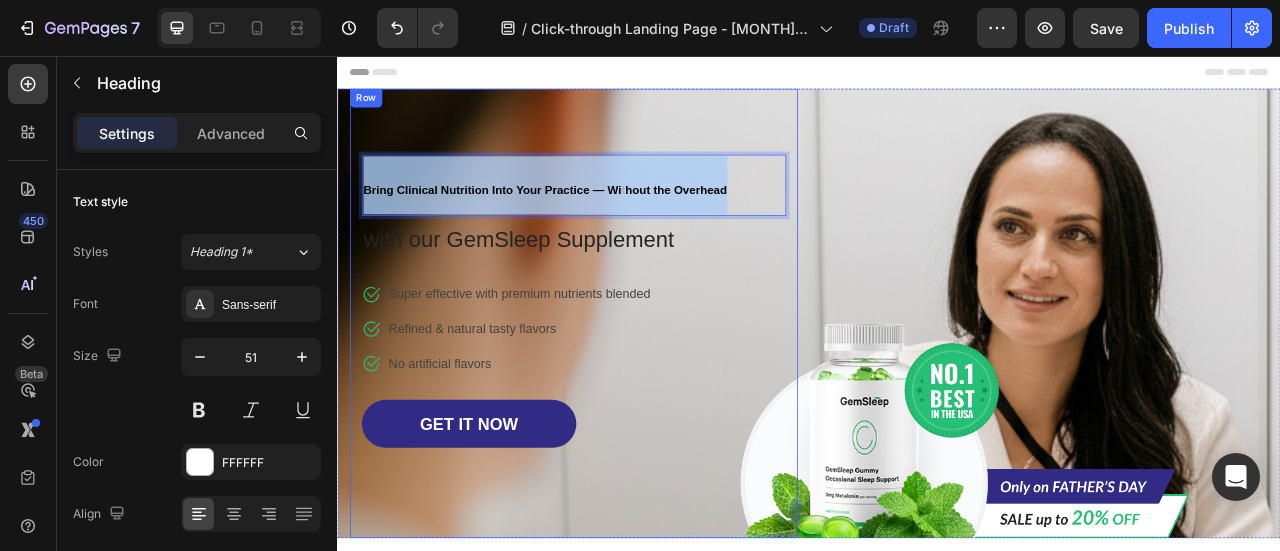 drag, startPoint x: 837, startPoint y: 230, endPoint x: 353, endPoint y: 215, distance: 484.2324 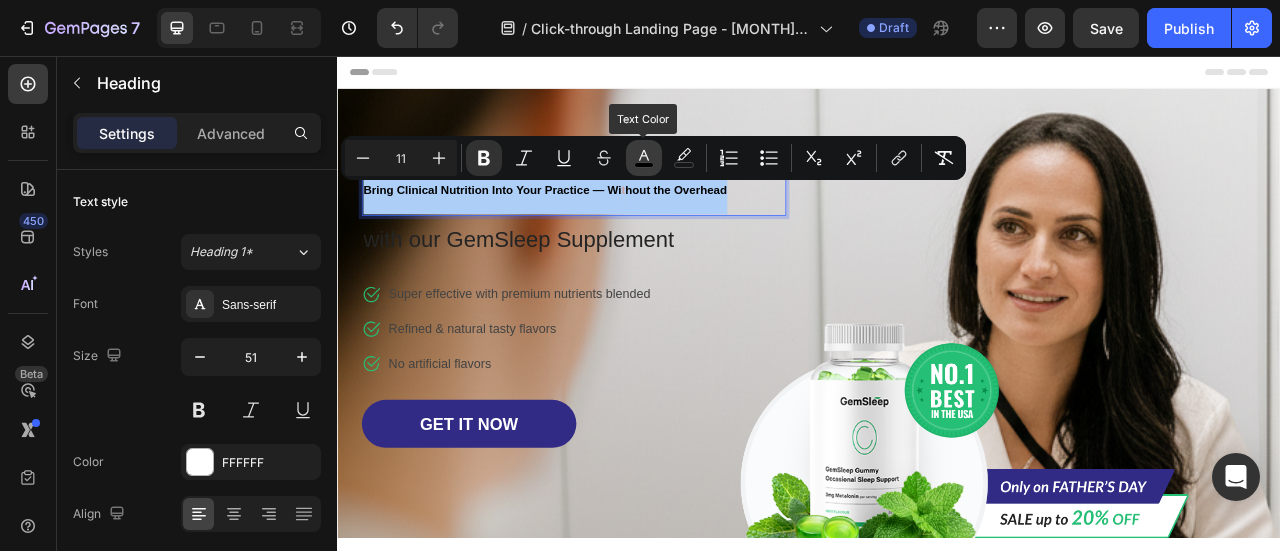 click on "color" at bounding box center [644, 158] 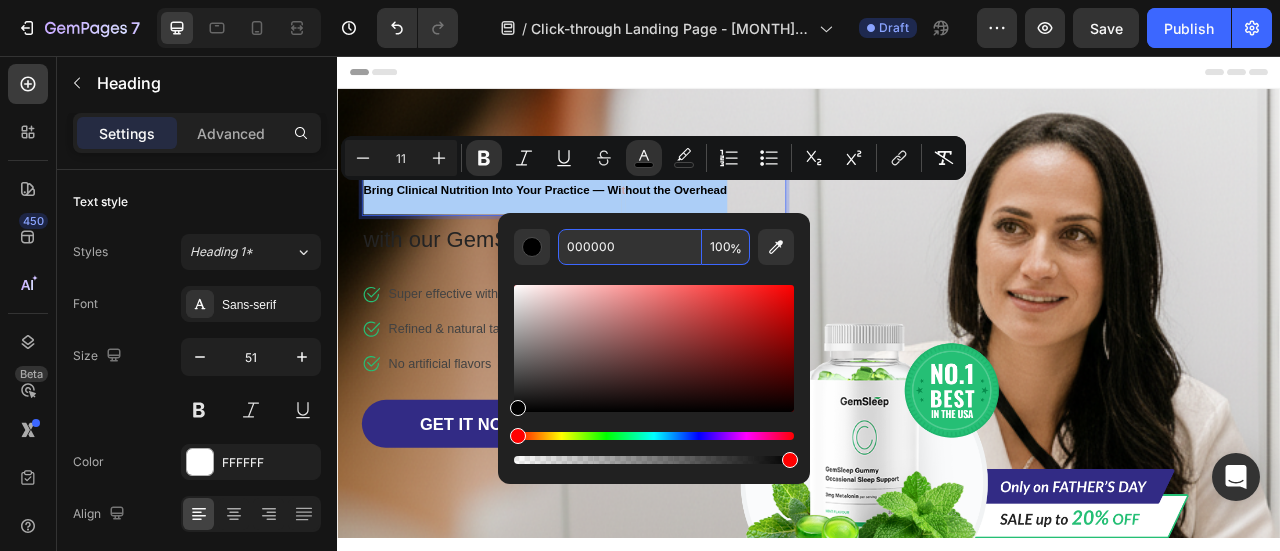 click on "000000" at bounding box center [630, 247] 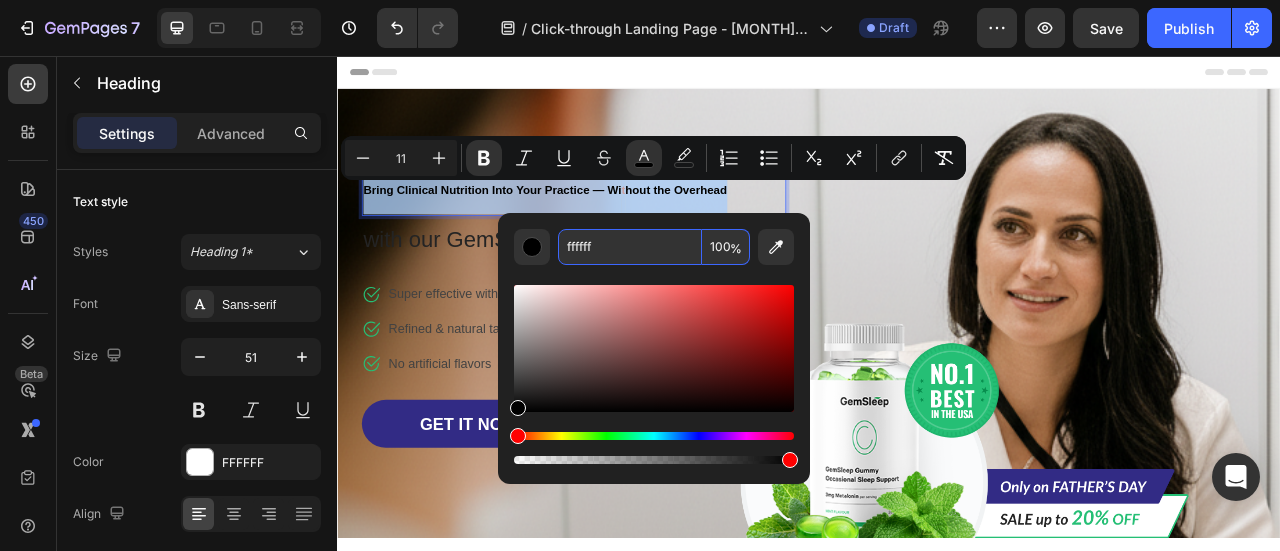 type on "FFFFFF" 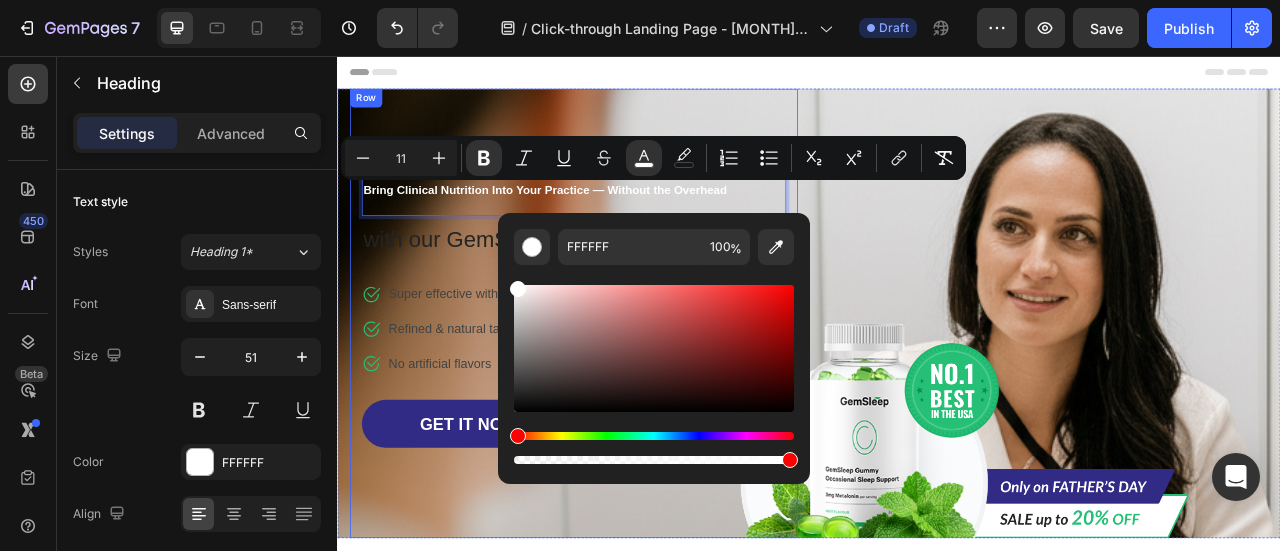 click on "Bring Clinical Nutrition Into Your Practice — Without the Overhead Heading 8 with our GemSleep Supplement Text block Icon Super effective with premium nutrients blended Text block Icon Refined & natural tasty flavors Text block Icon No artificial flavors Text block Icon List GET IT NOW Button Row" at bounding box center (638, 383) 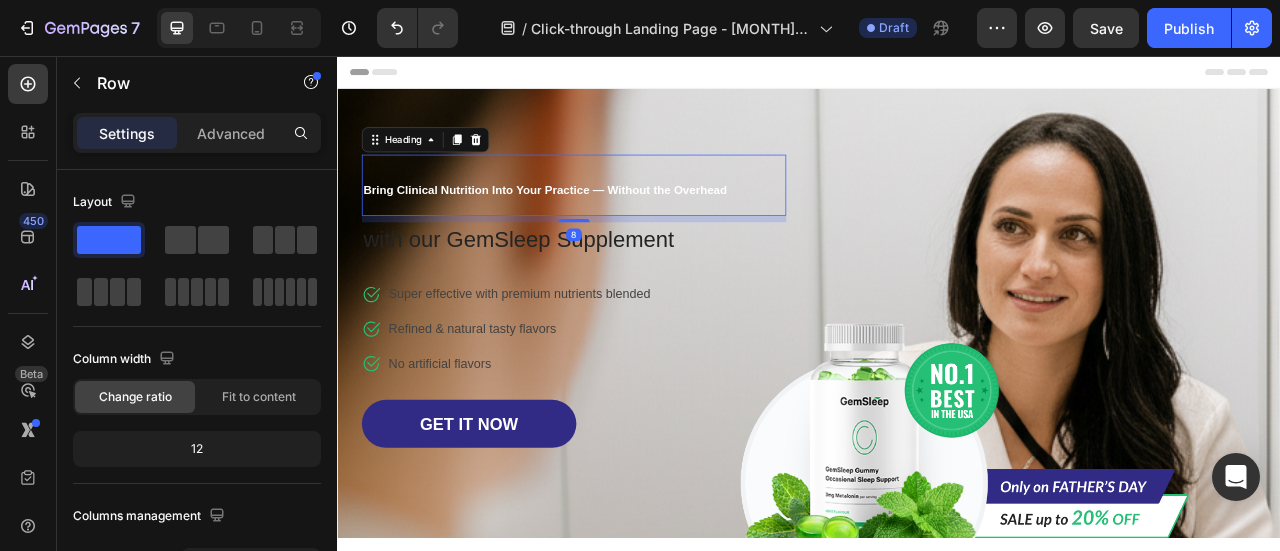 click on "⁠⁠⁠⁠⁠⁠⁠ Bring Clinical Nutrition Into Your Practice — Without the Overhead" at bounding box center (638, 220) 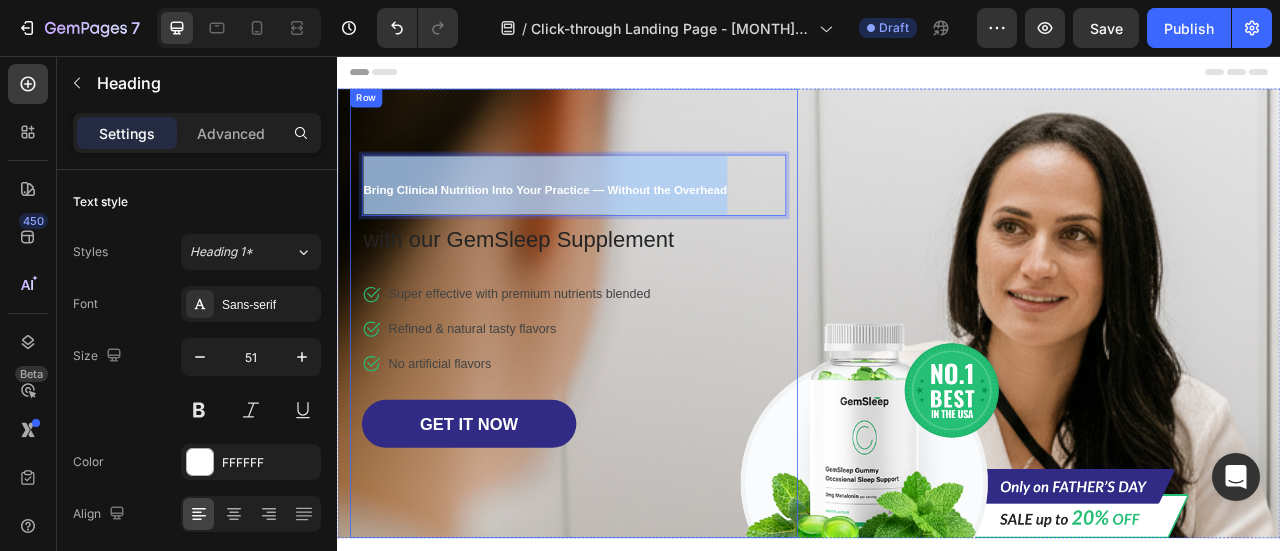 drag, startPoint x: 828, startPoint y: 224, endPoint x: 322, endPoint y: 215, distance: 506.08005 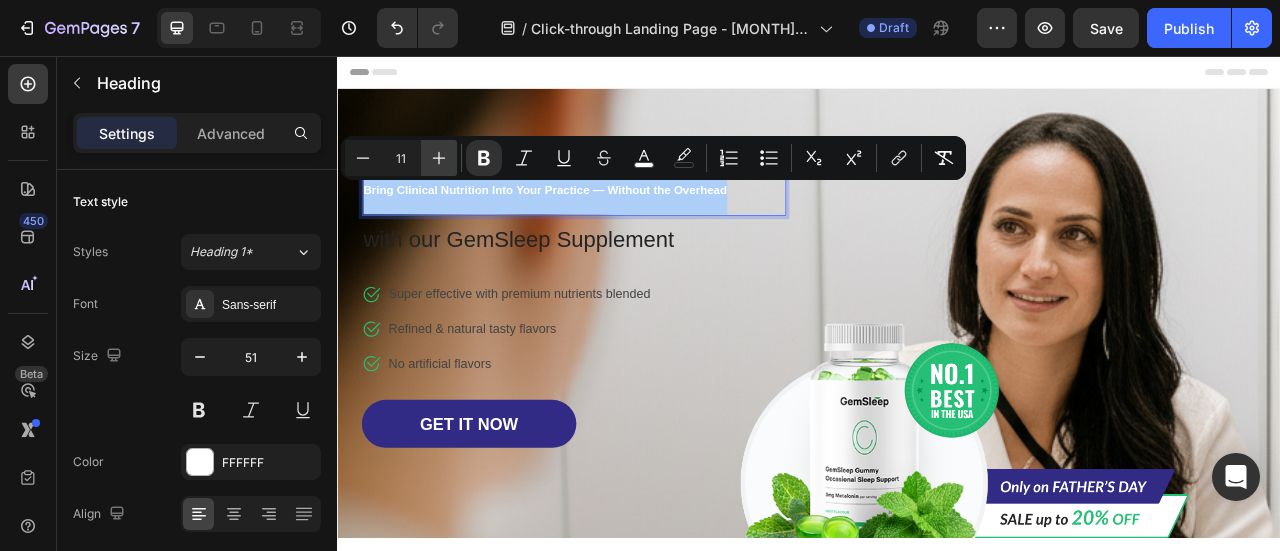 click 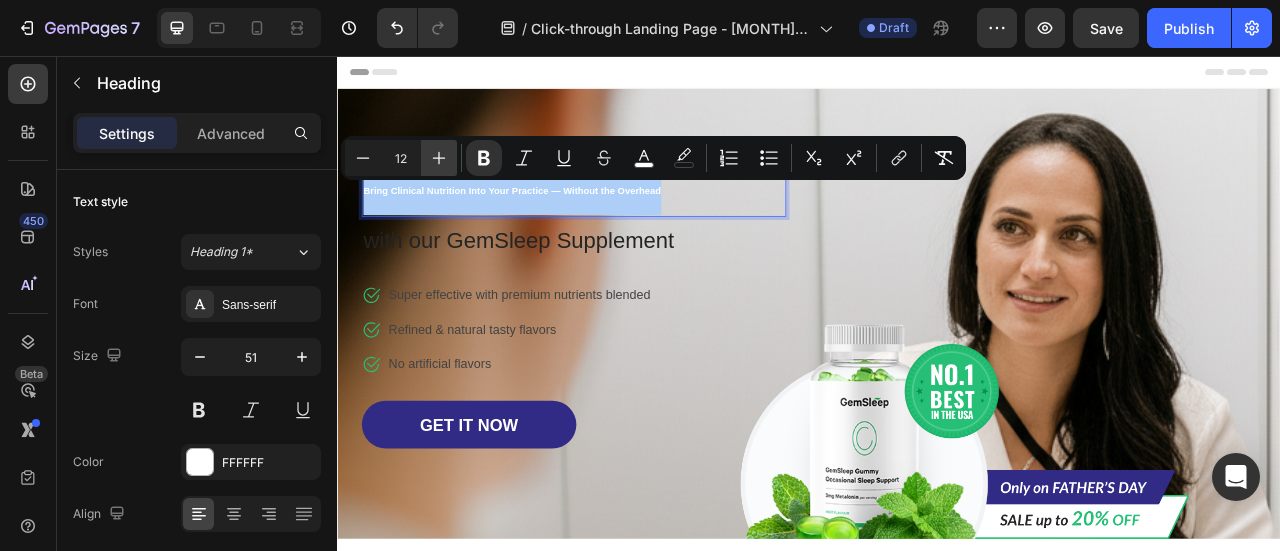 click 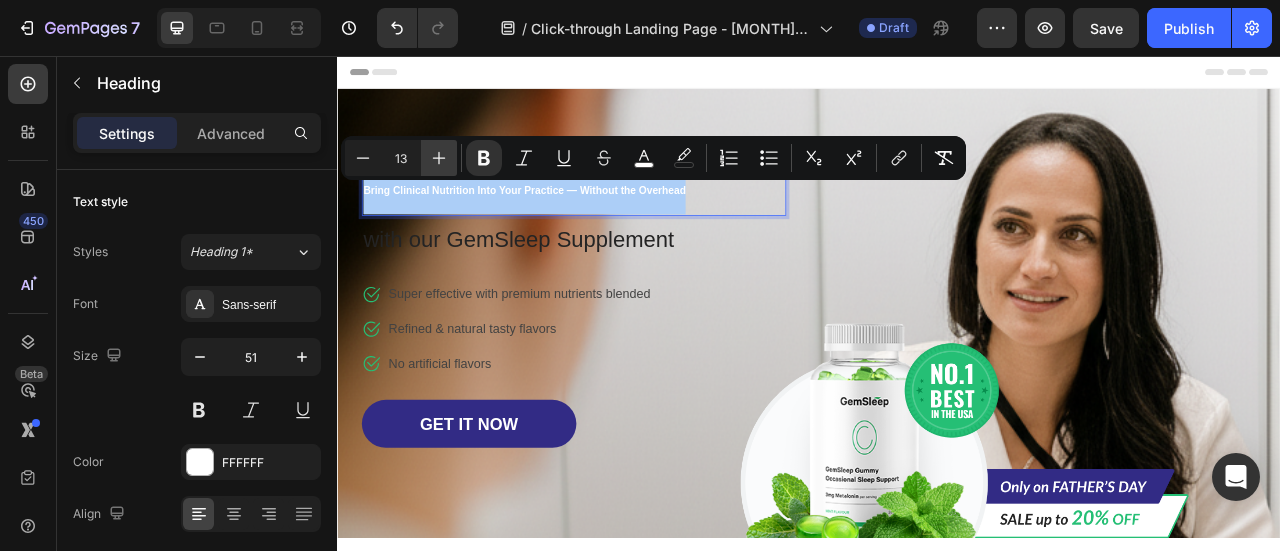 click 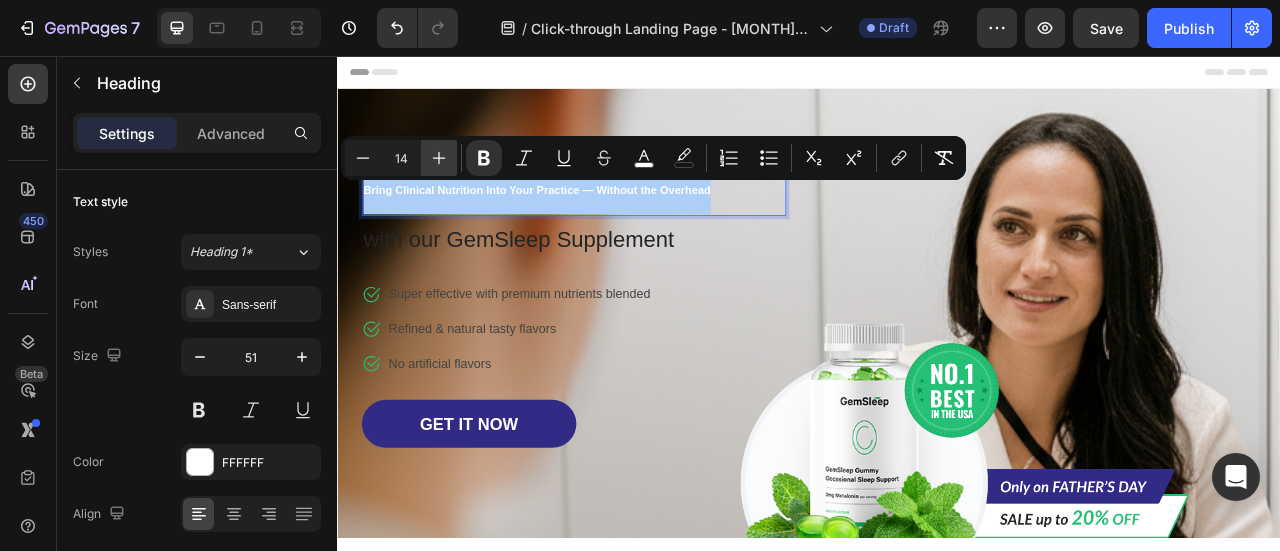 click 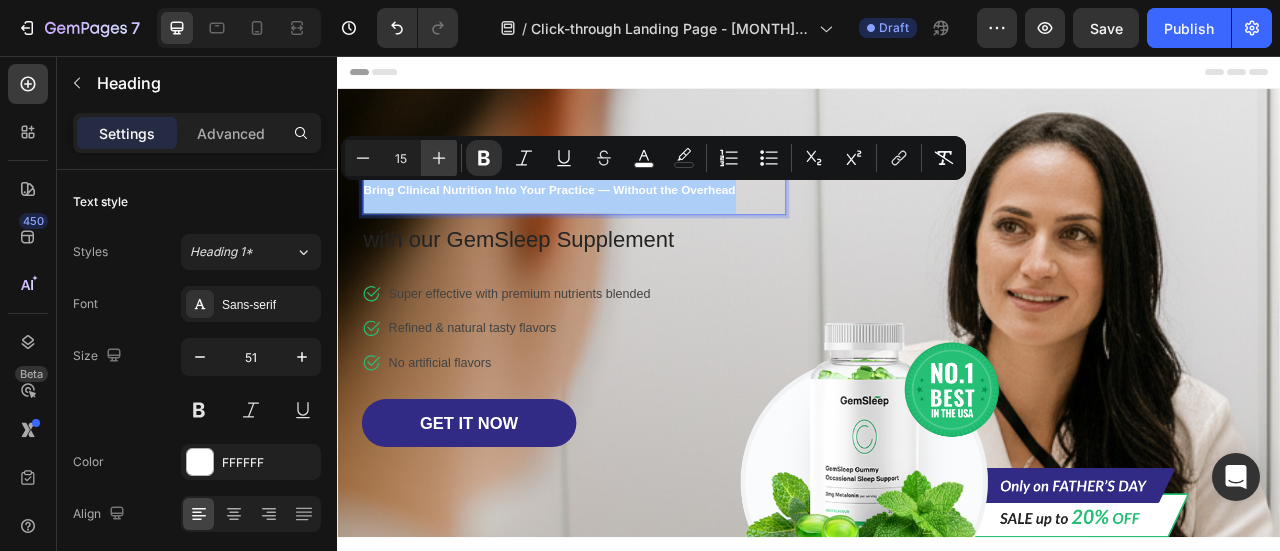 click 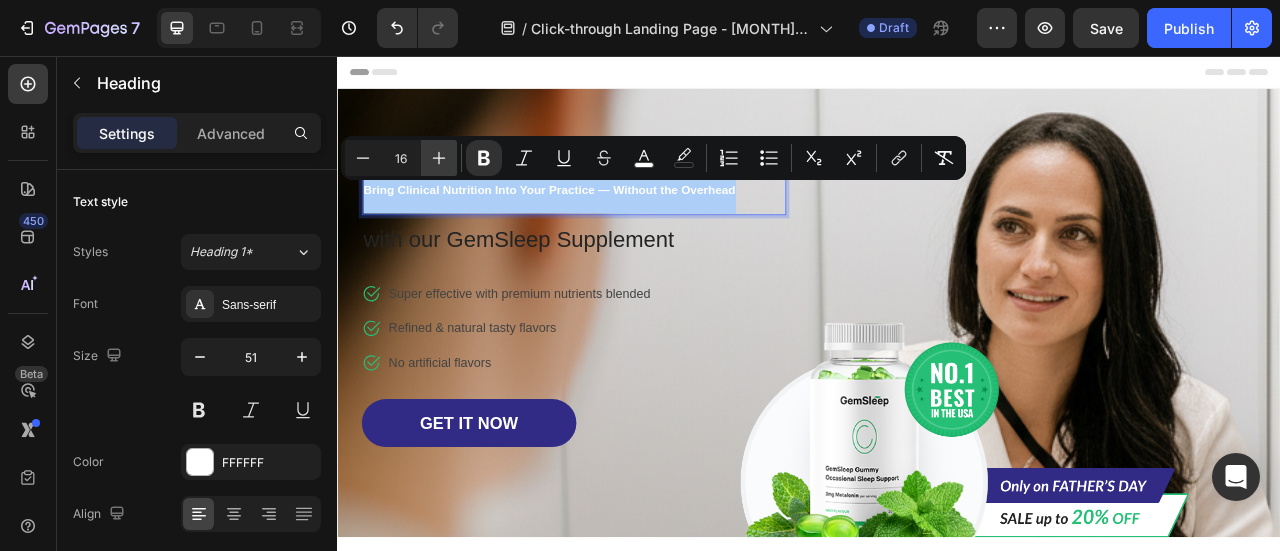 click 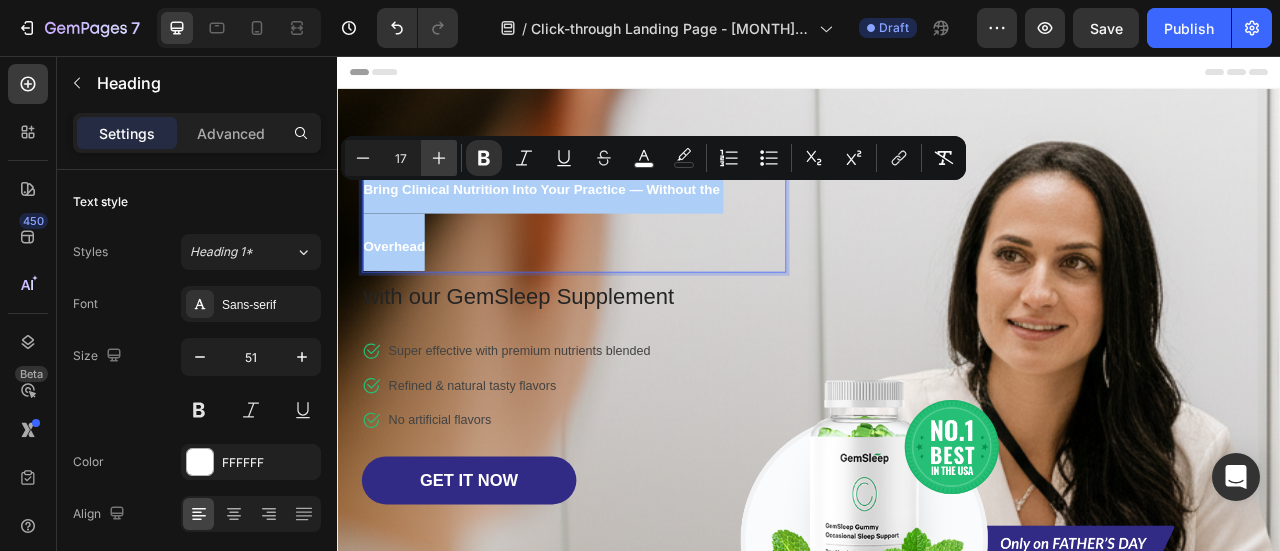 click 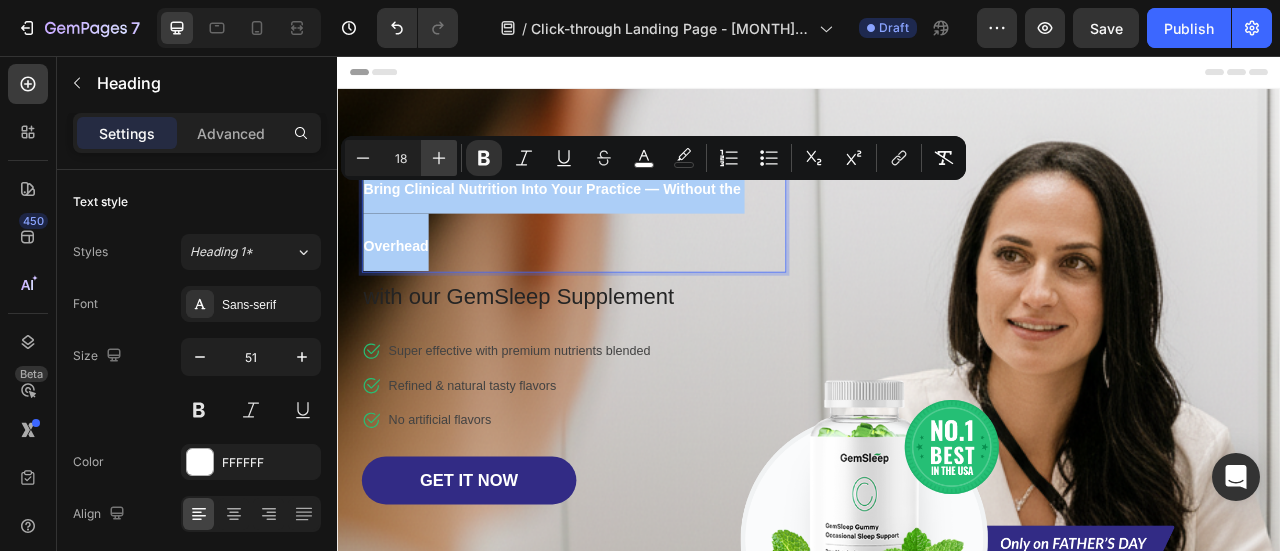 click 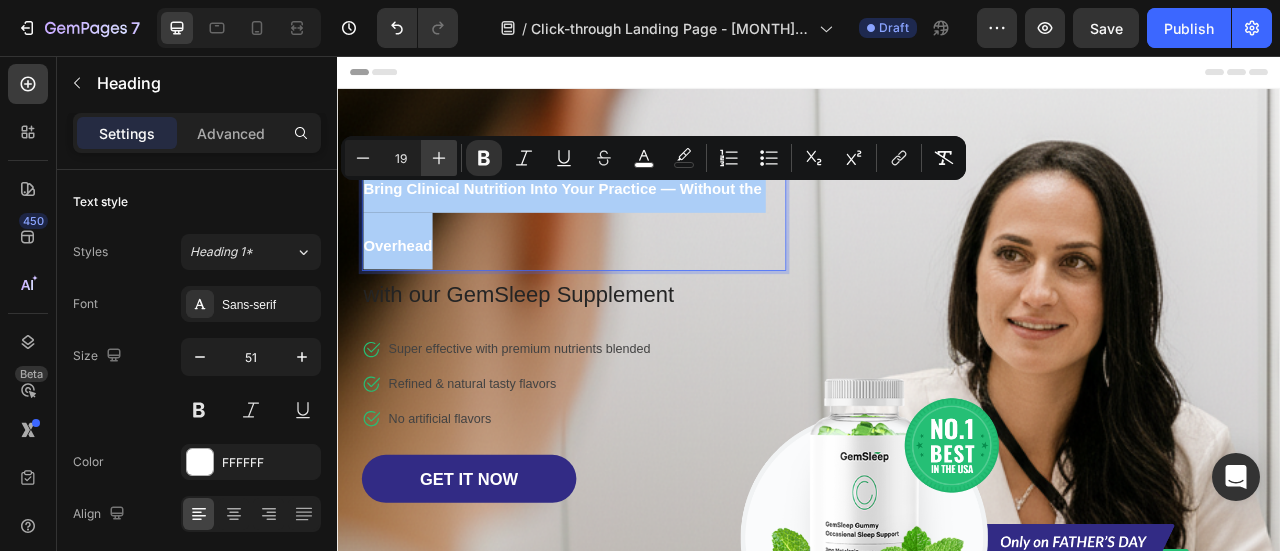click 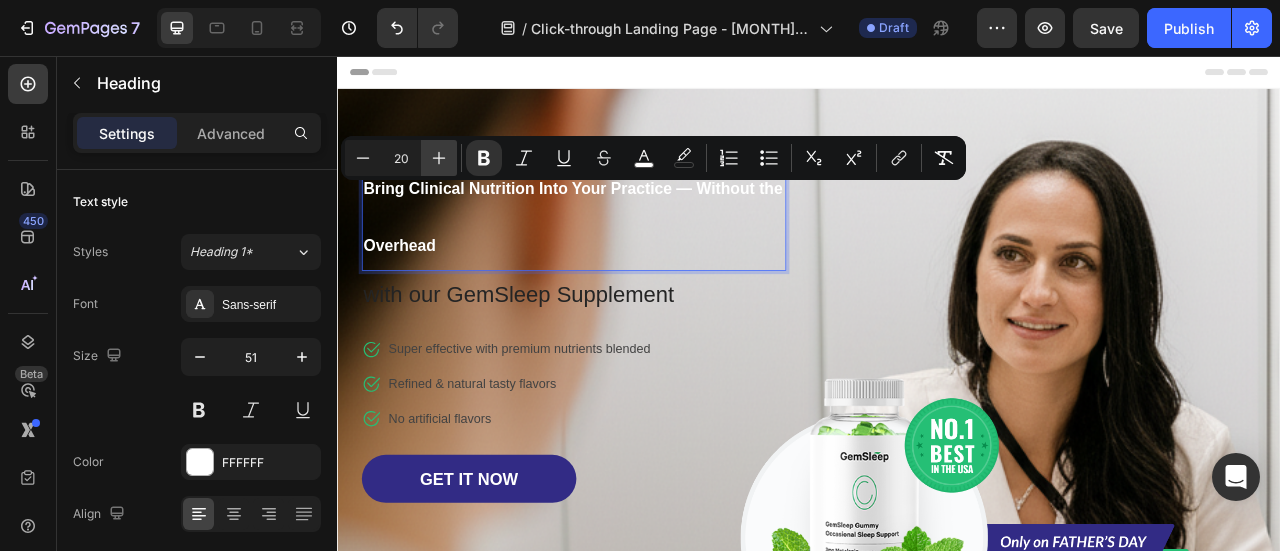 click 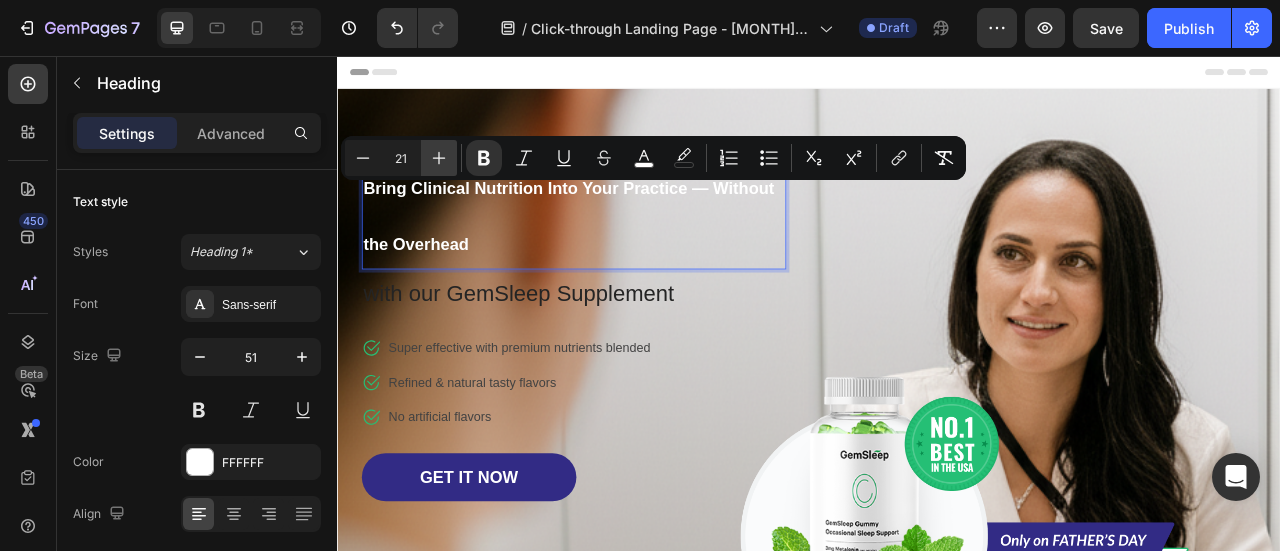 click 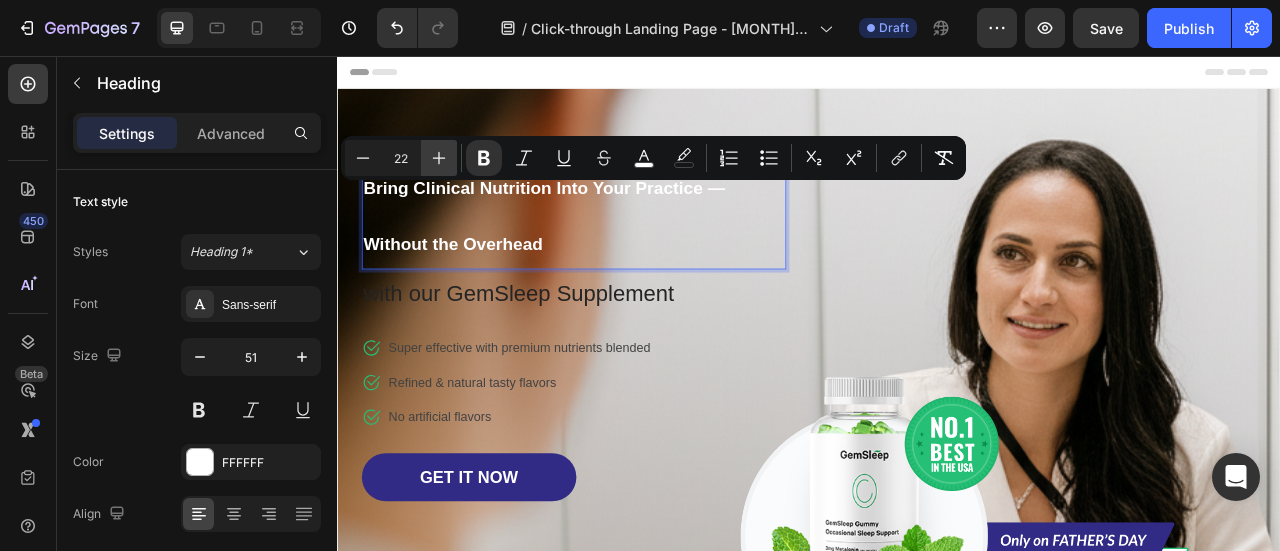 click 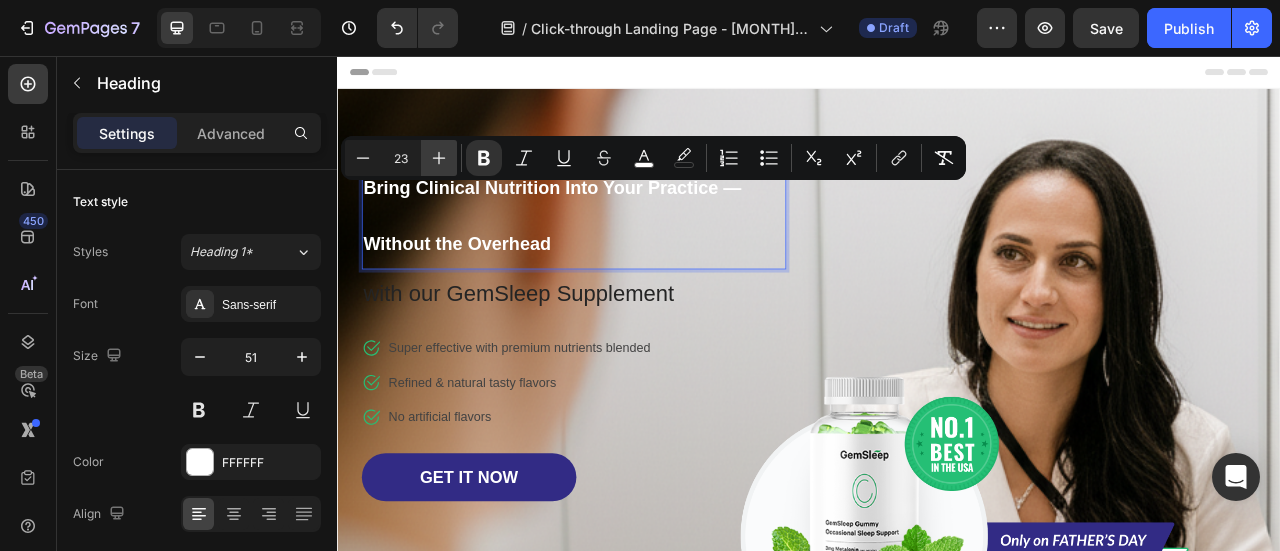 click 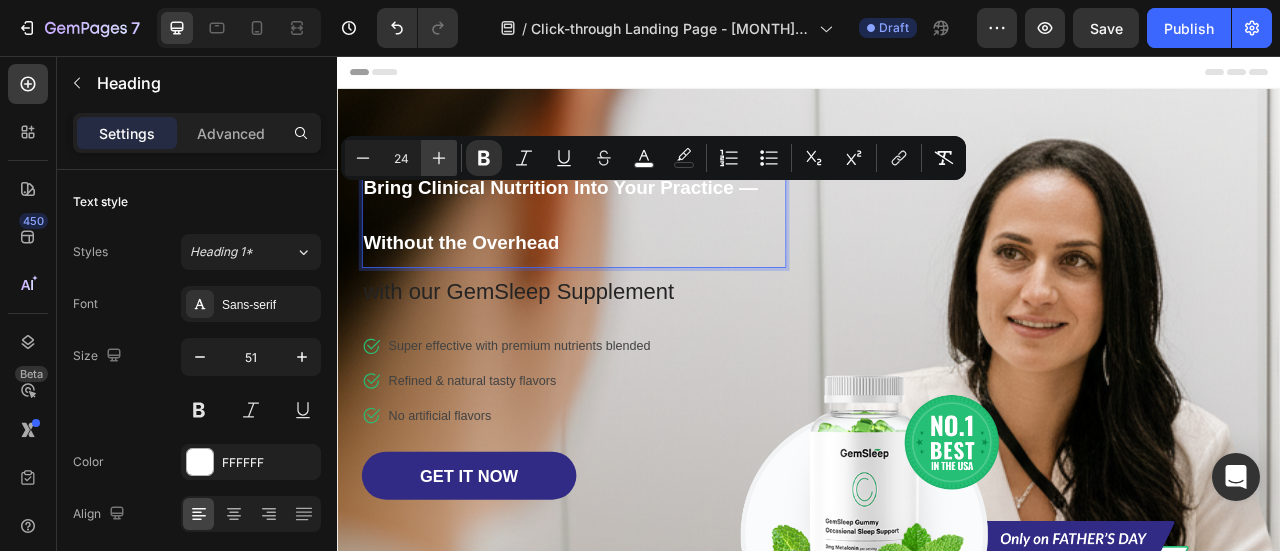click 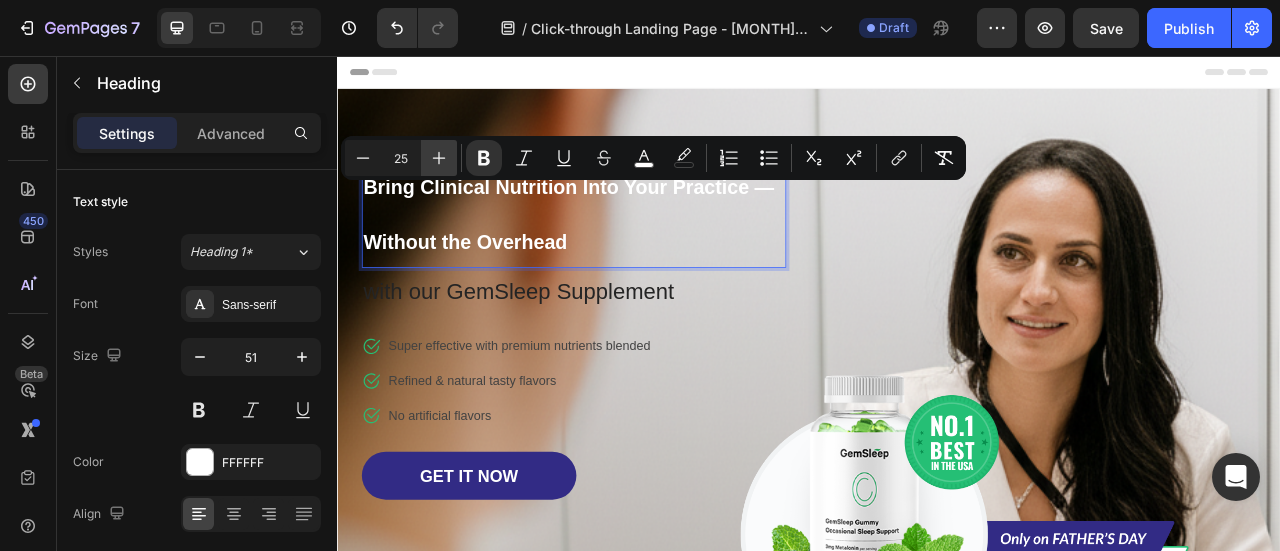 click 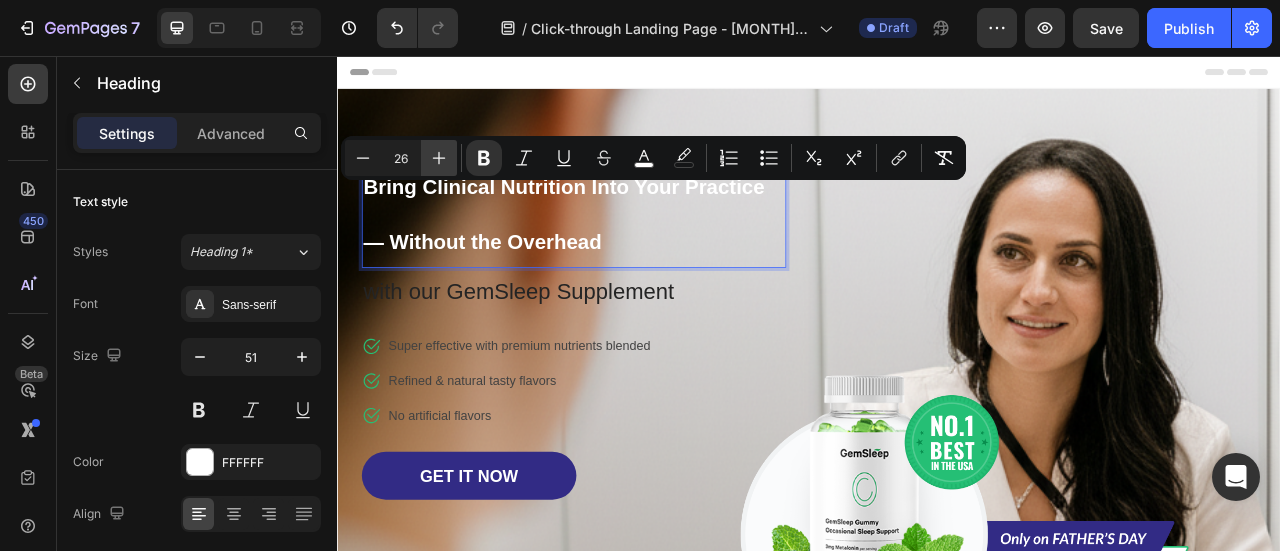 click 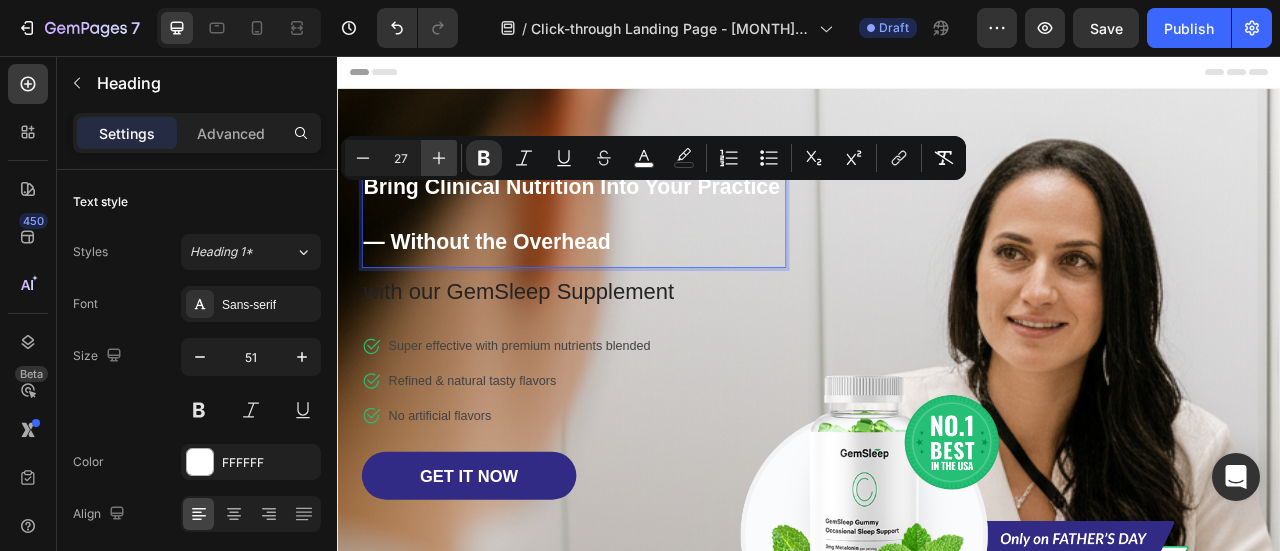 click 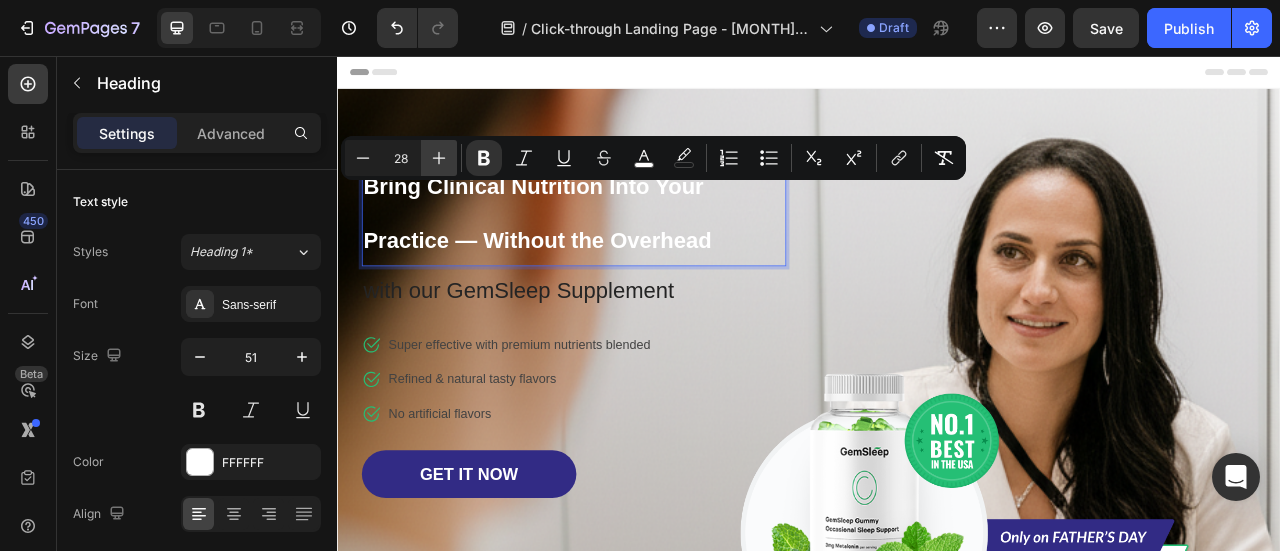 click 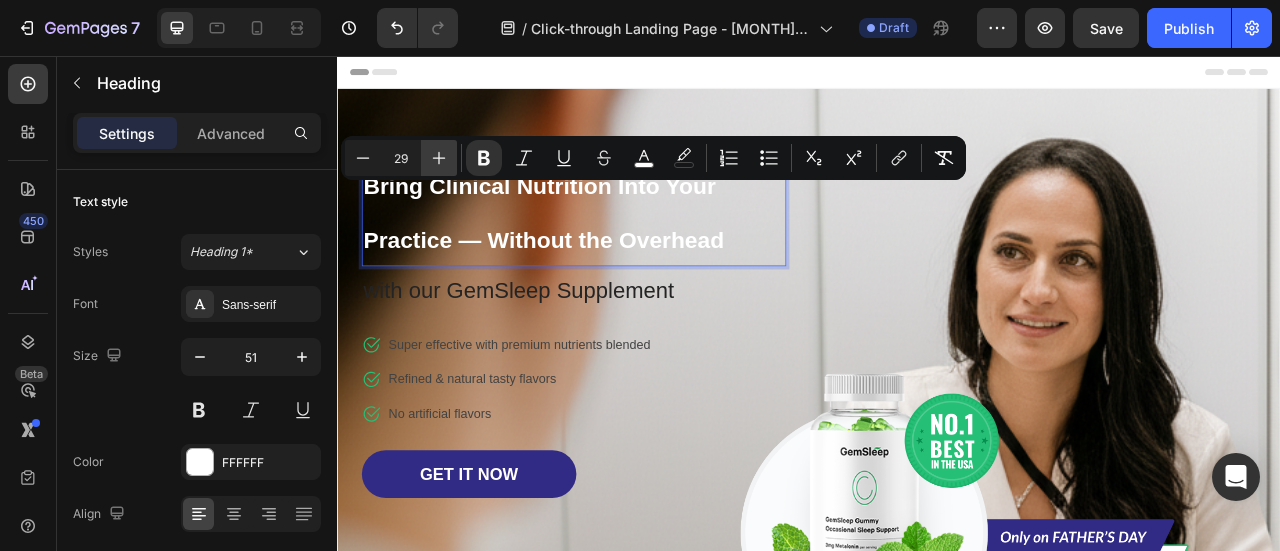 click 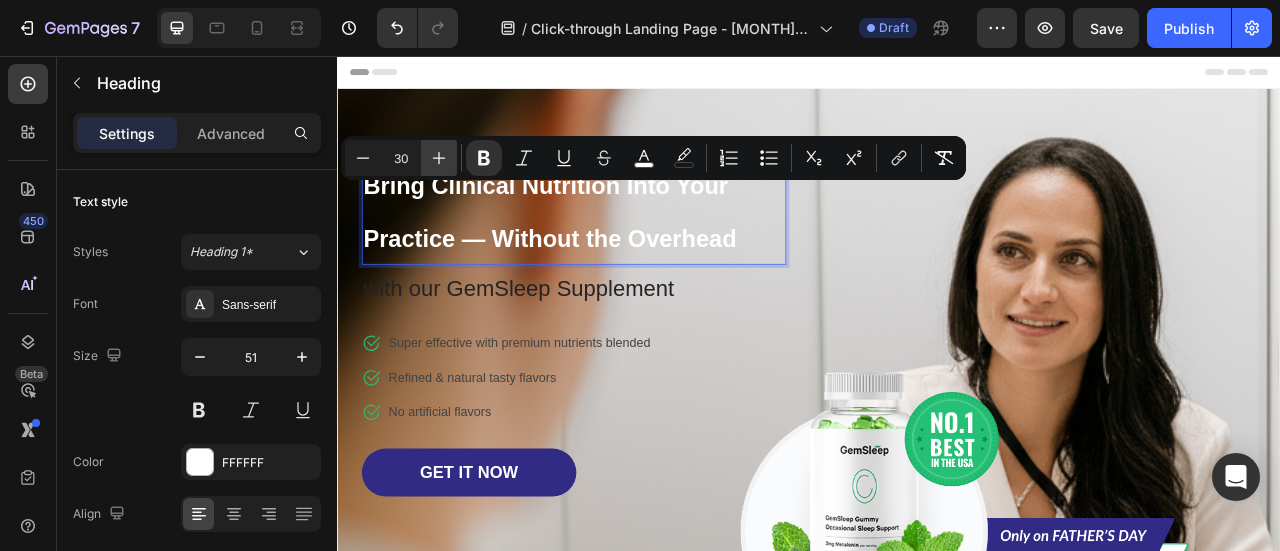 click 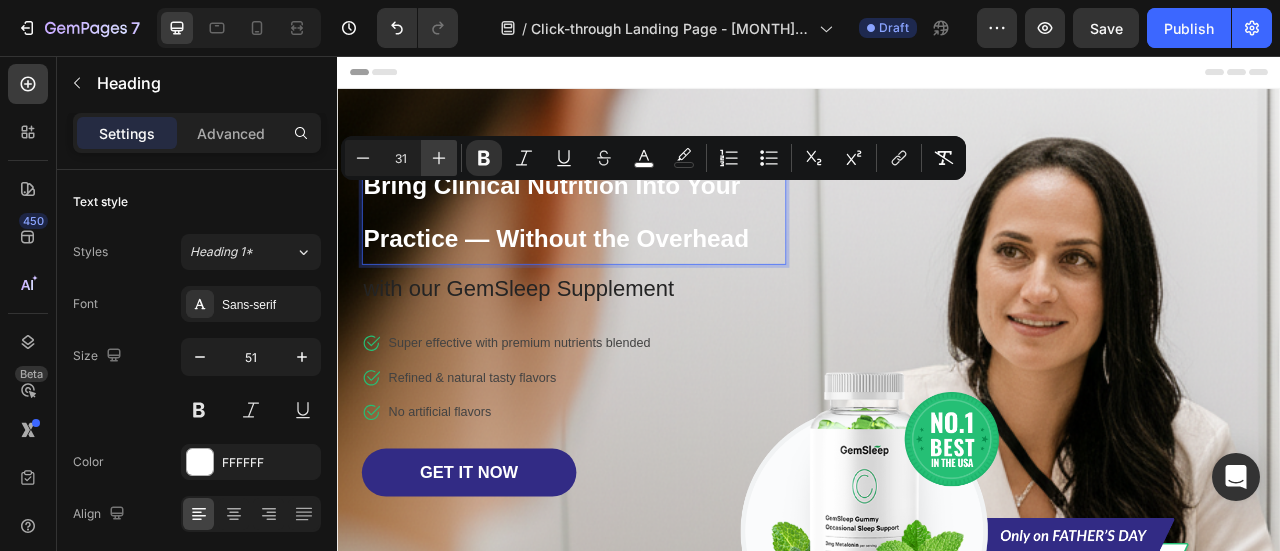 click 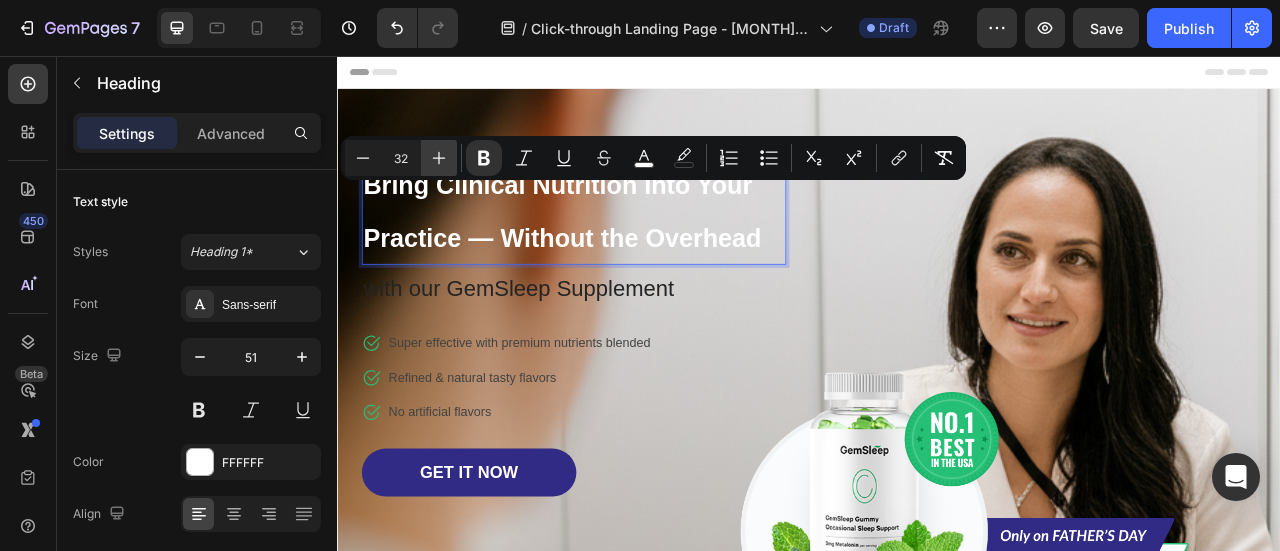 click 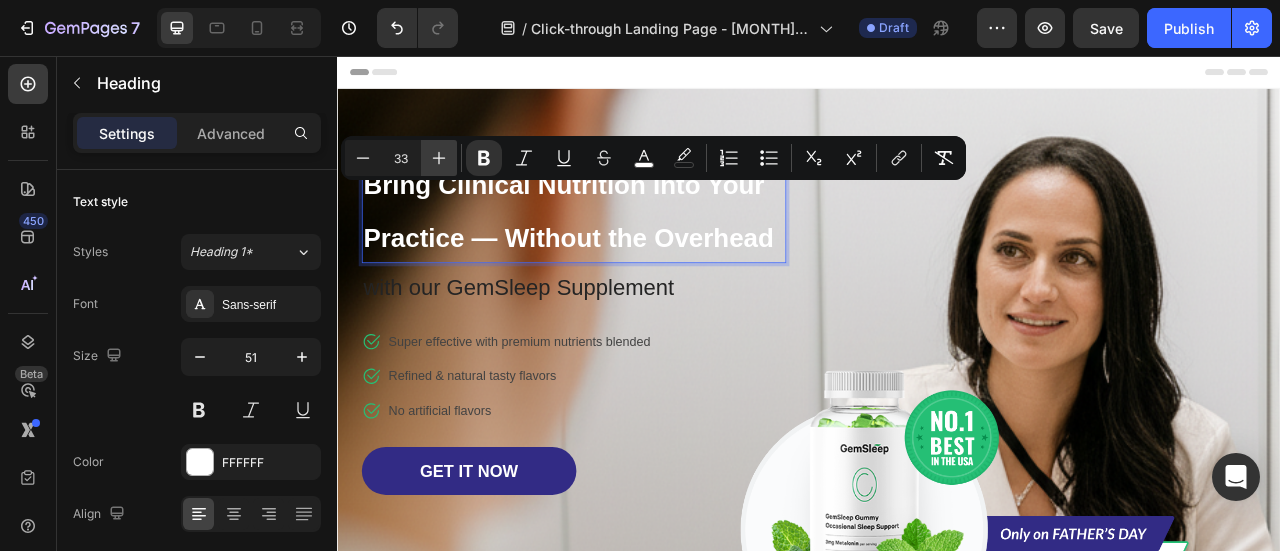 click 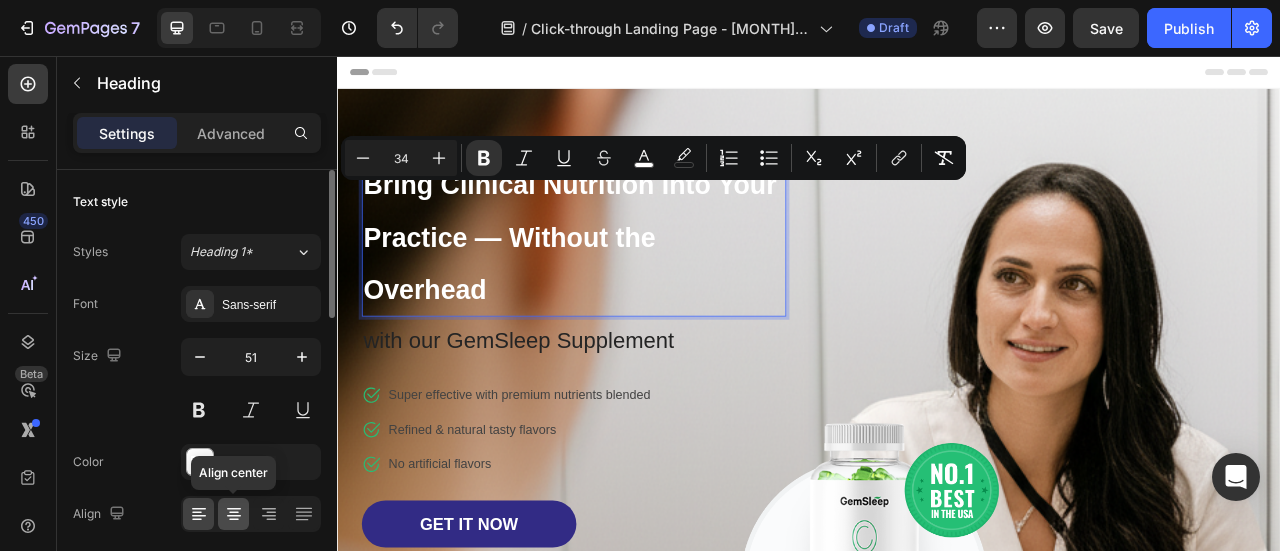 click 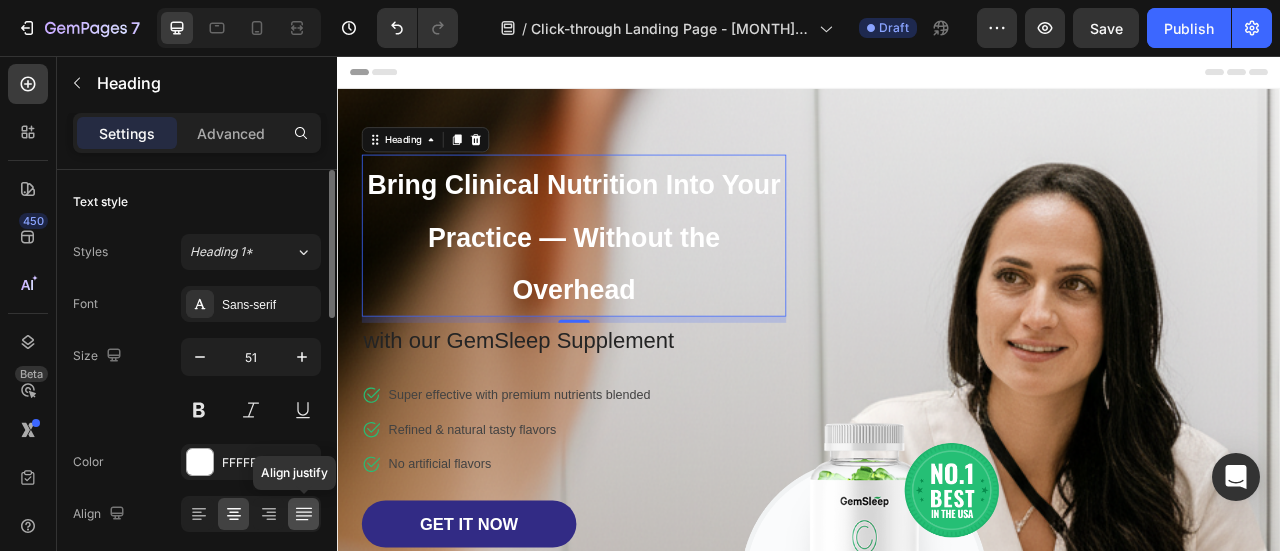 click 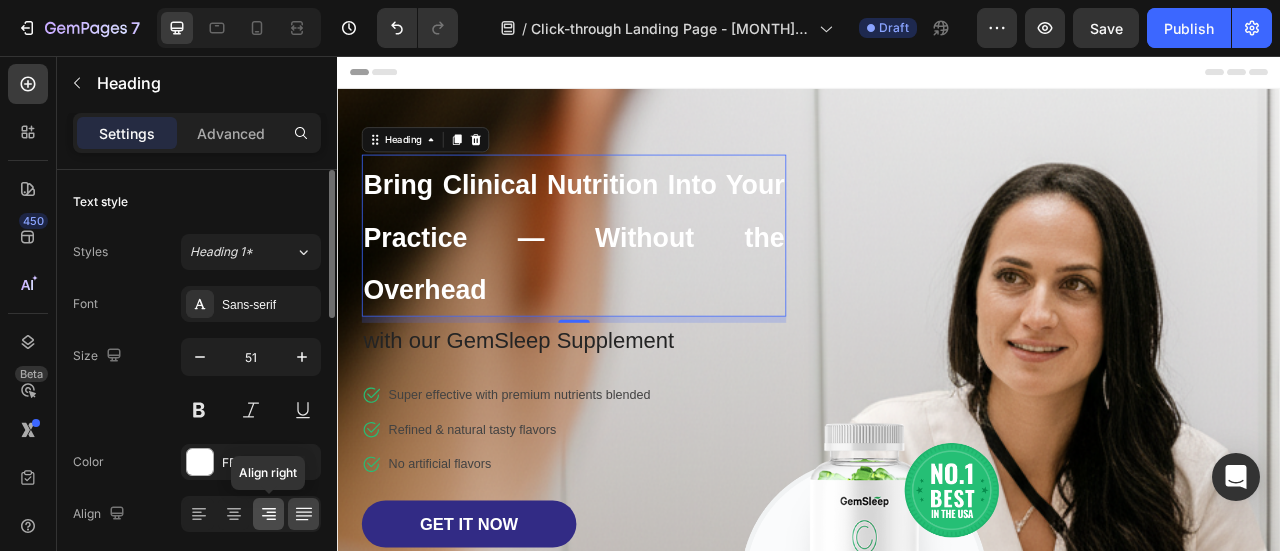 click 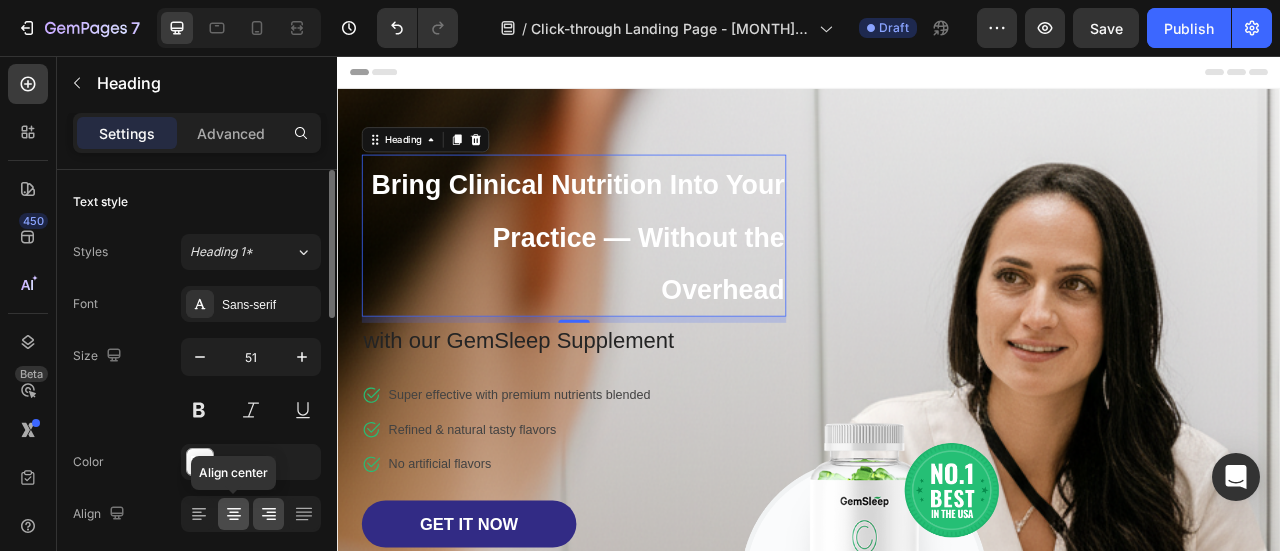 click 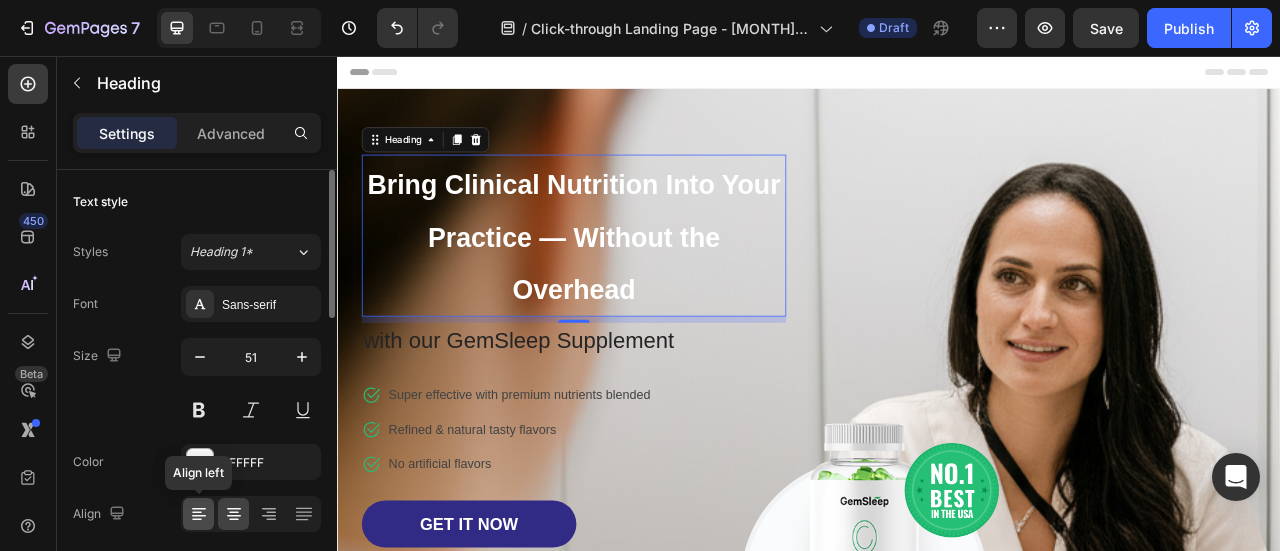 click 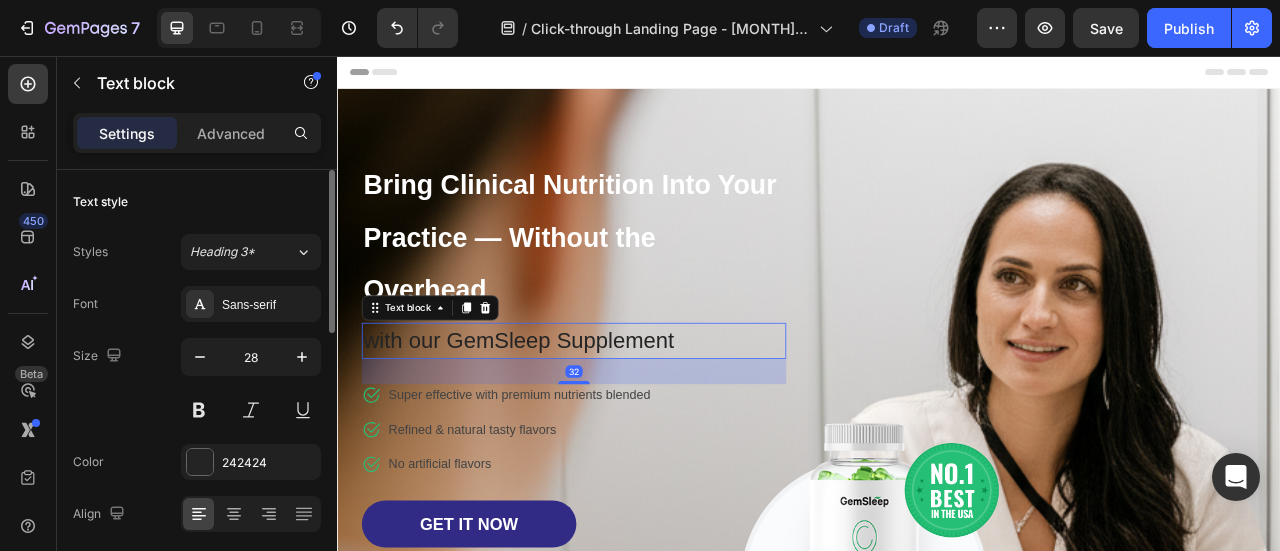 click on "with our GemSleep Supplement" at bounding box center [638, 418] 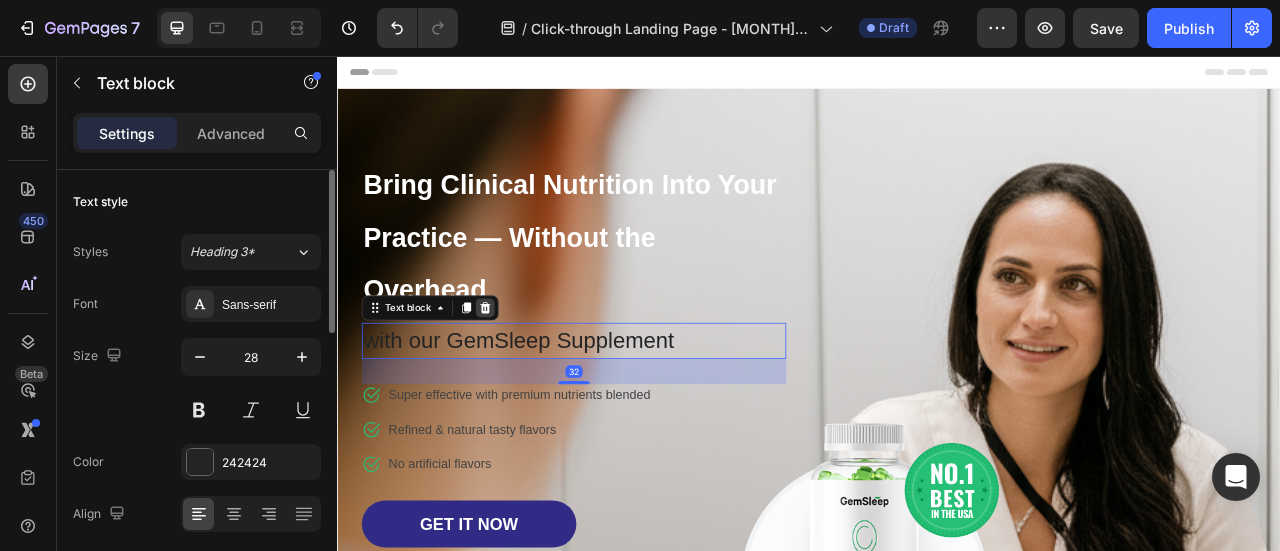 click 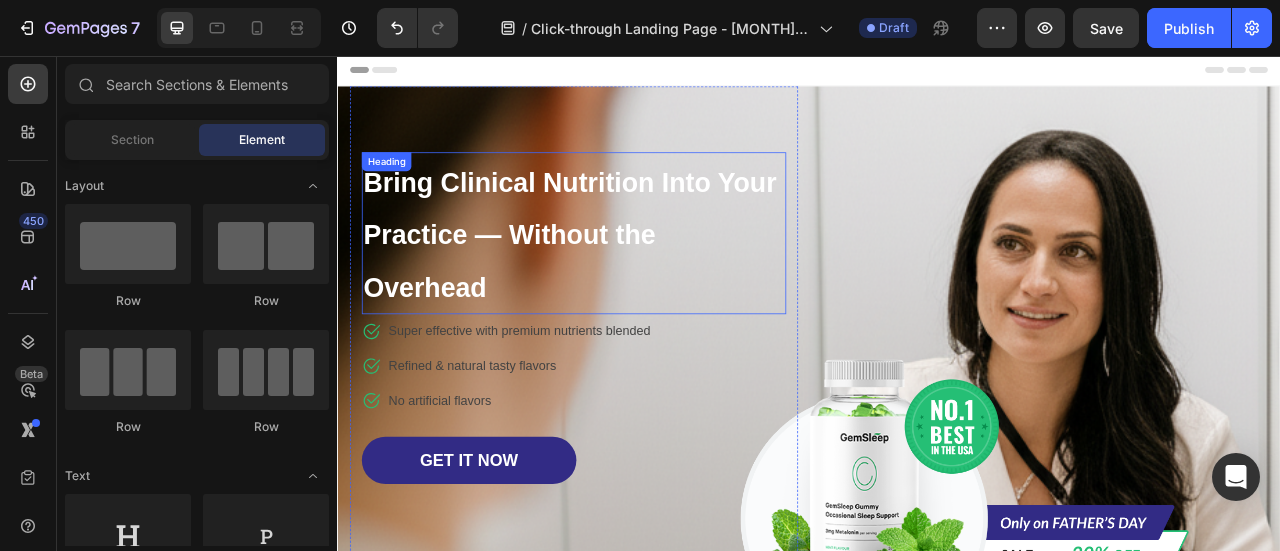 scroll, scrollTop: 0, scrollLeft: 0, axis: both 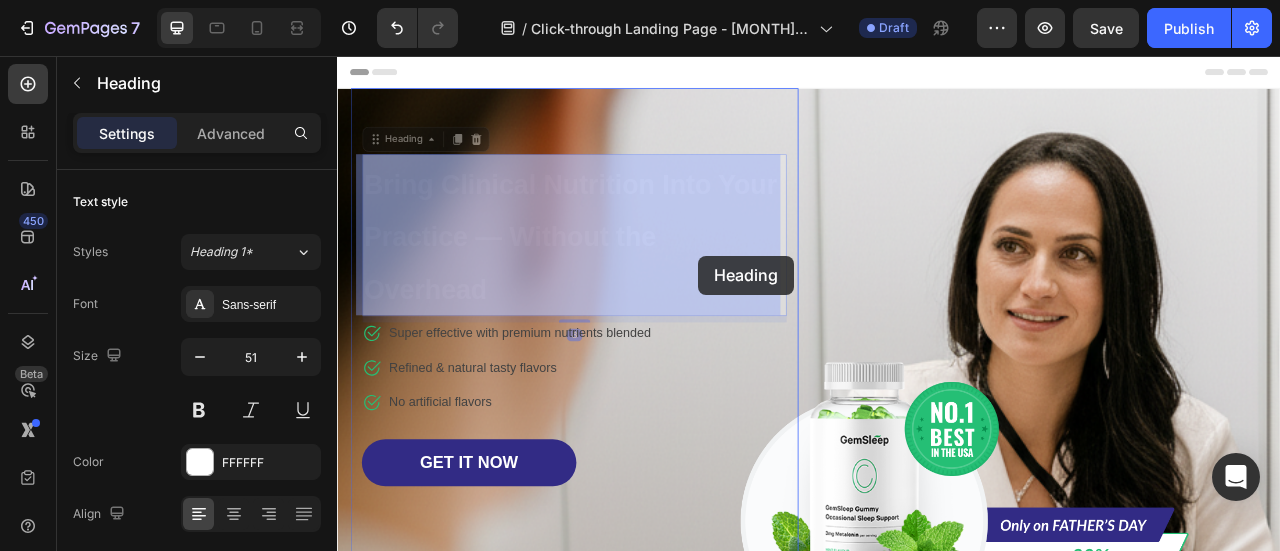 drag, startPoint x: 680, startPoint y: 312, endPoint x: 796, endPoint y: 310, distance: 116.01724 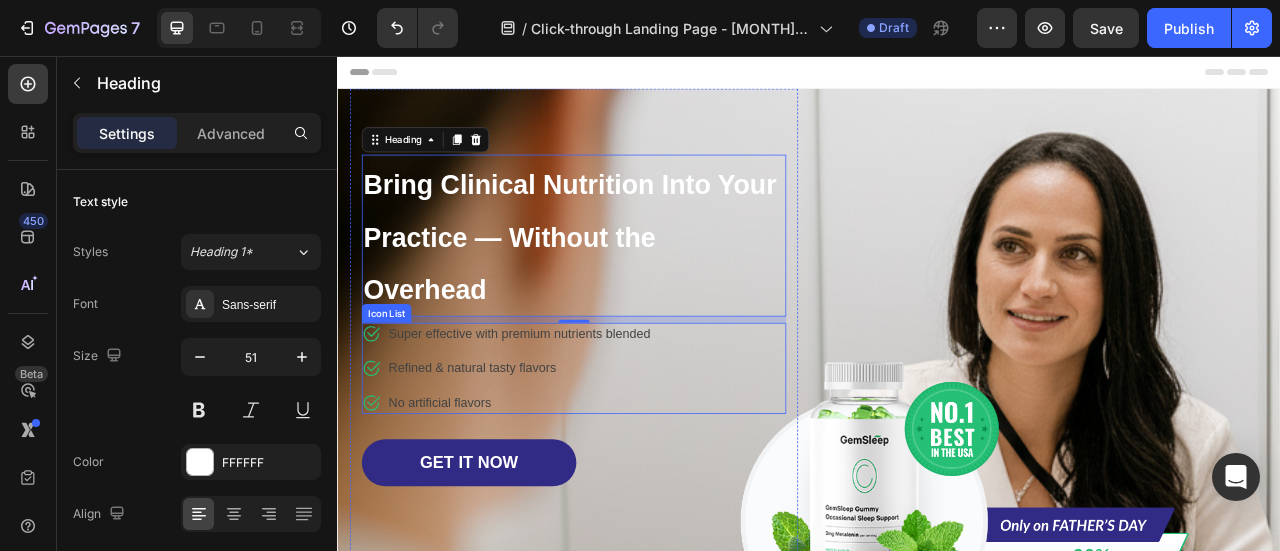 click on "Icon Super effective with premium nutrients blended Text block       Icon Refined & natural tasty flavors Text block       Icon No artificial flavors Text block" at bounding box center [552, 453] 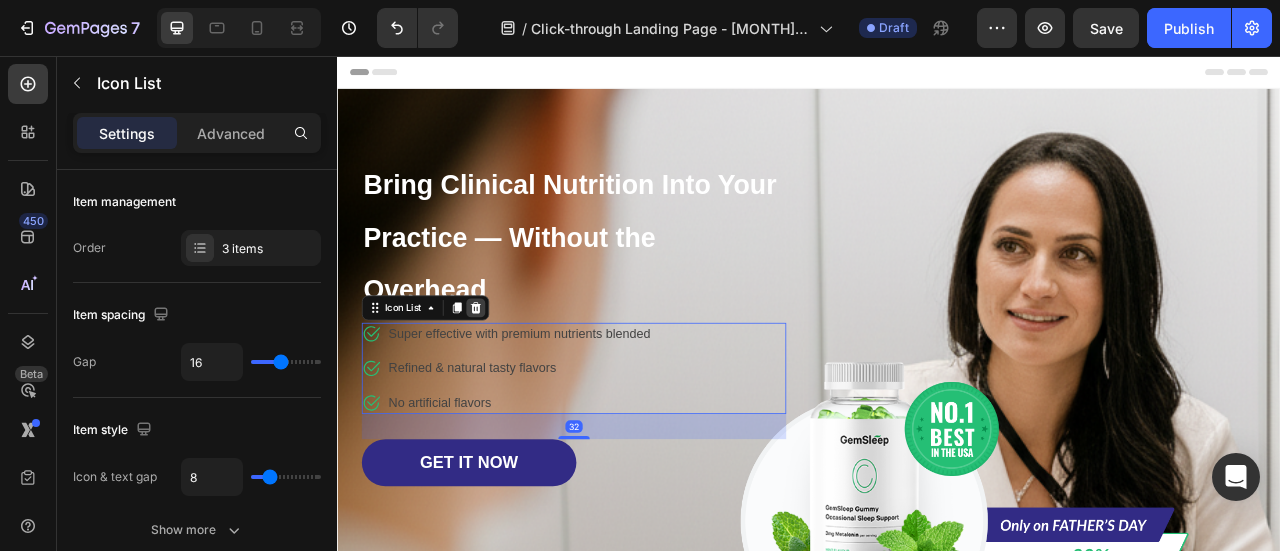 click 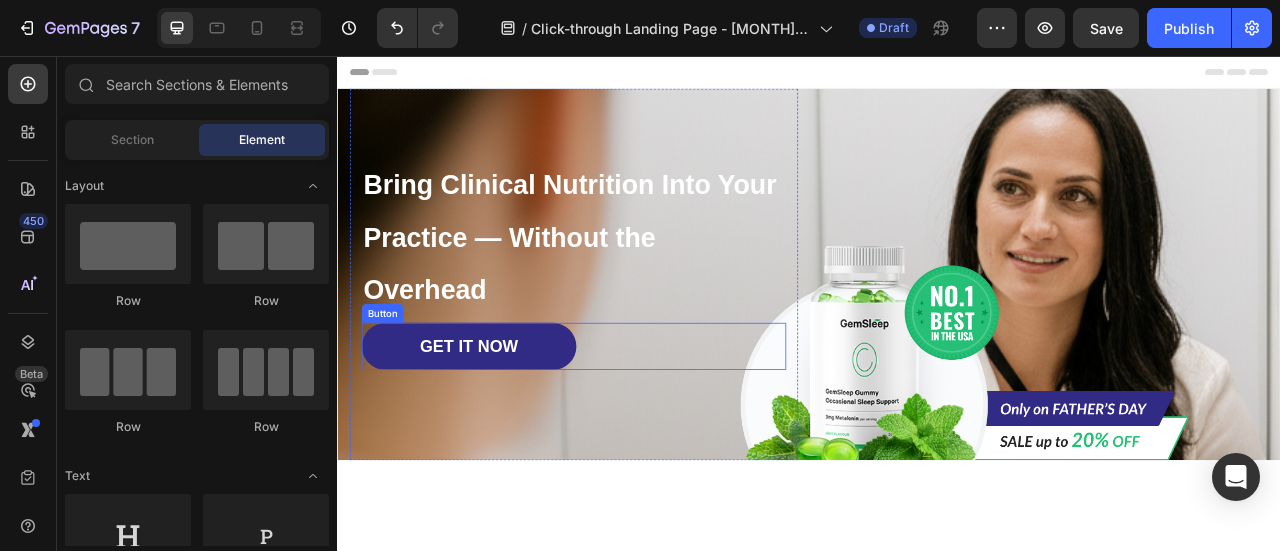 click on "GET IT NOW Button" at bounding box center [638, 425] 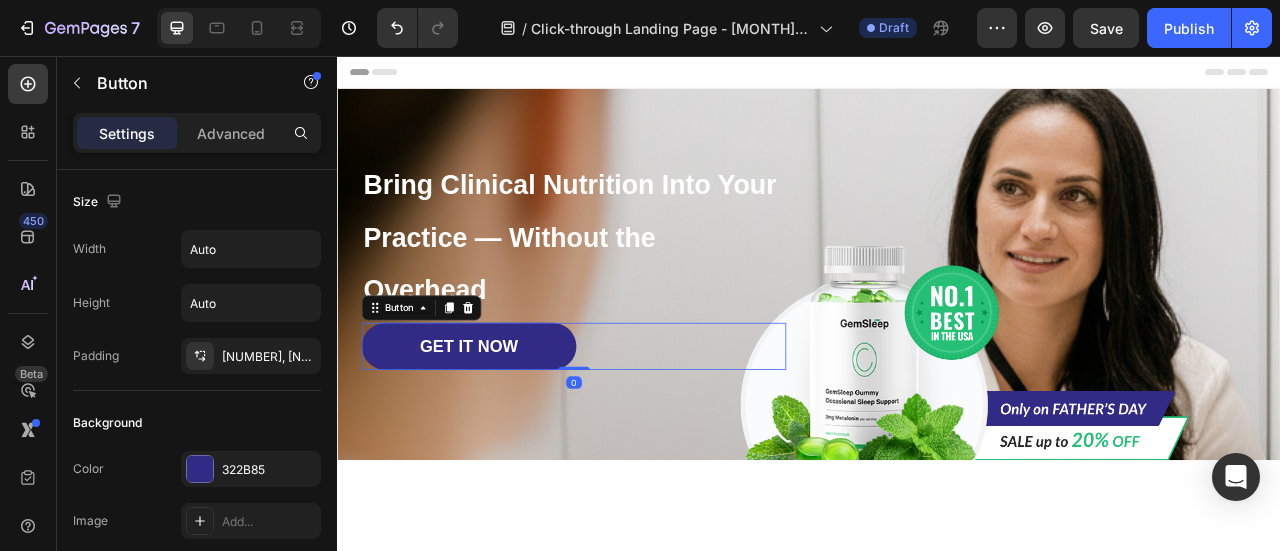 click on "GET IT NOW Button   0" at bounding box center (638, 425) 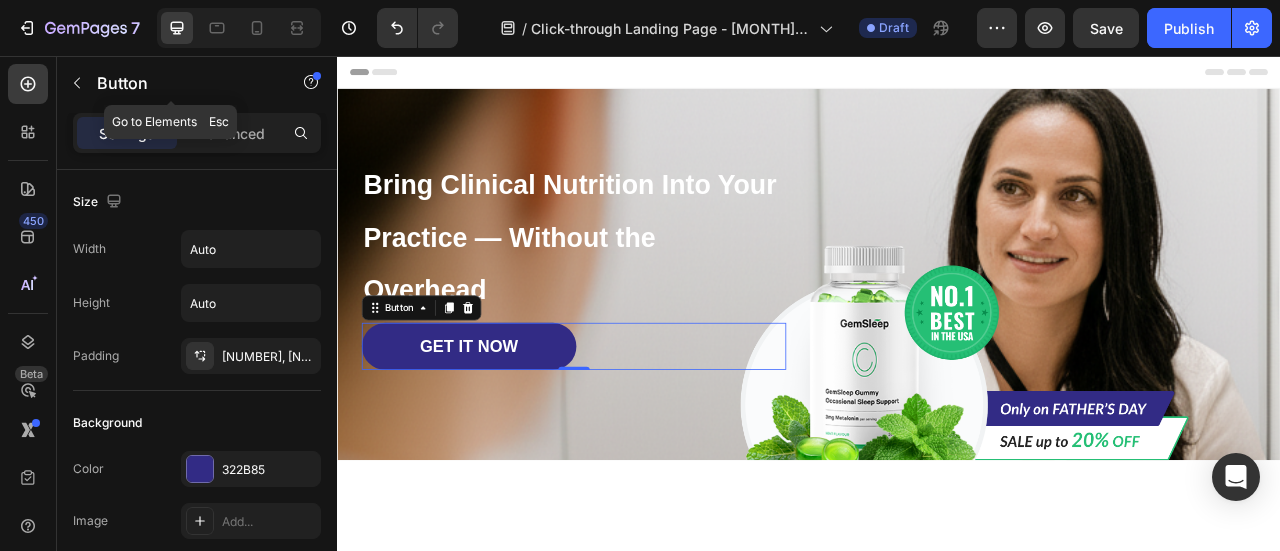 click 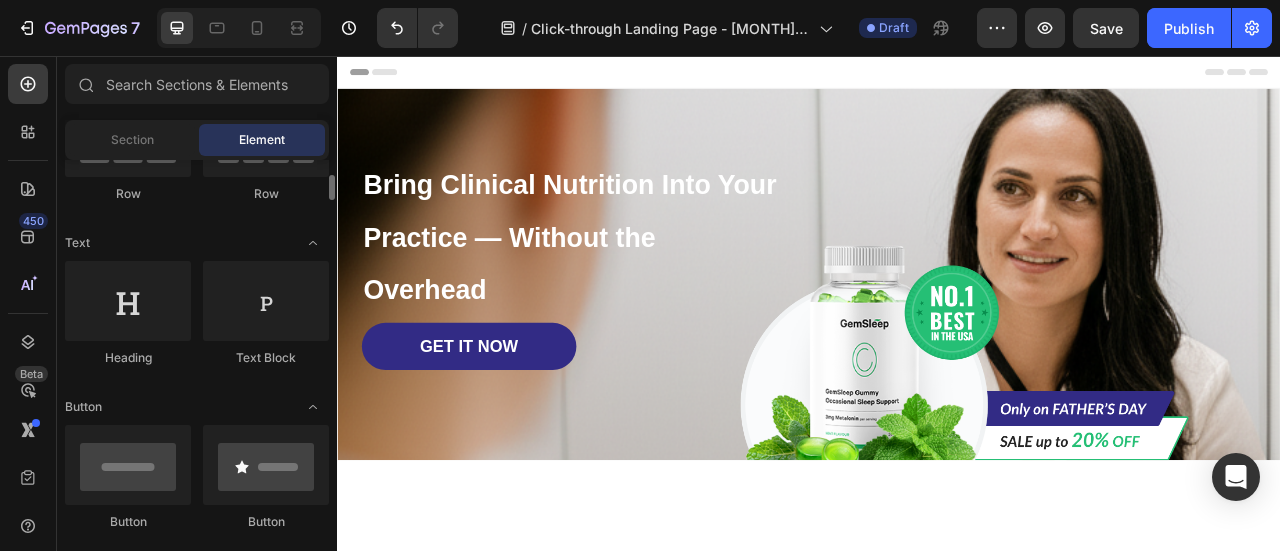 scroll, scrollTop: 400, scrollLeft: 0, axis: vertical 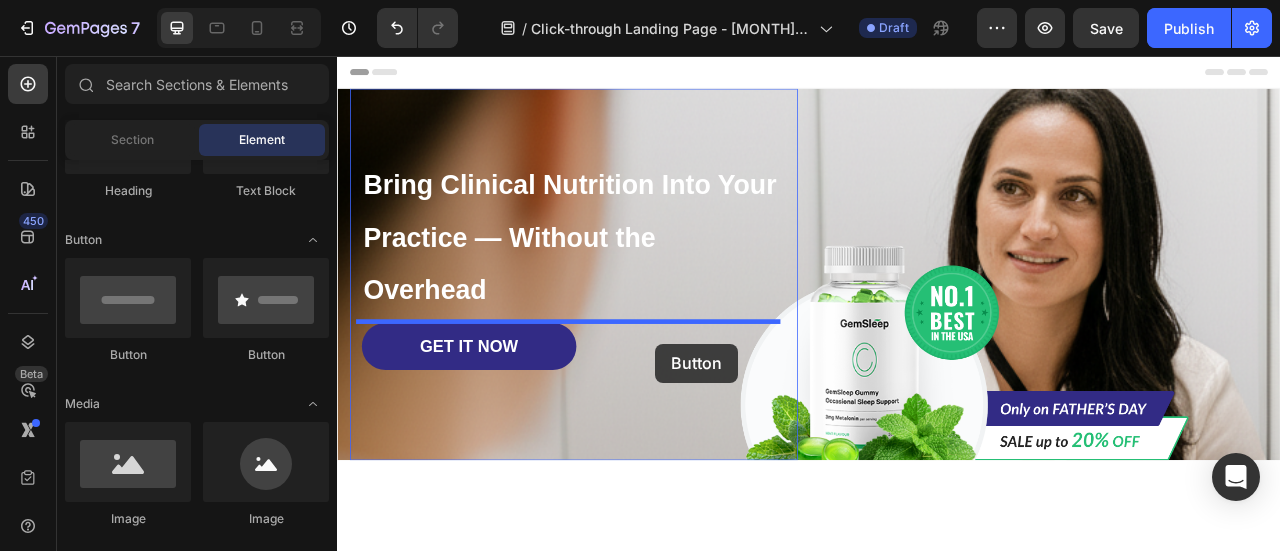 drag, startPoint x: 456, startPoint y: 355, endPoint x: 742, endPoint y: 422, distance: 293.74307 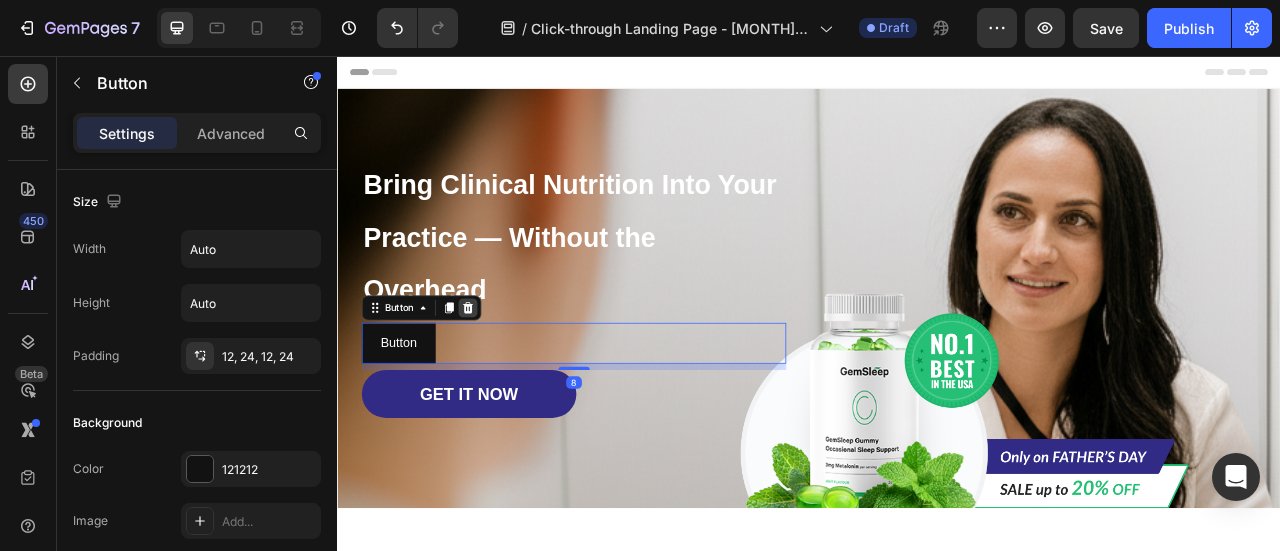 click 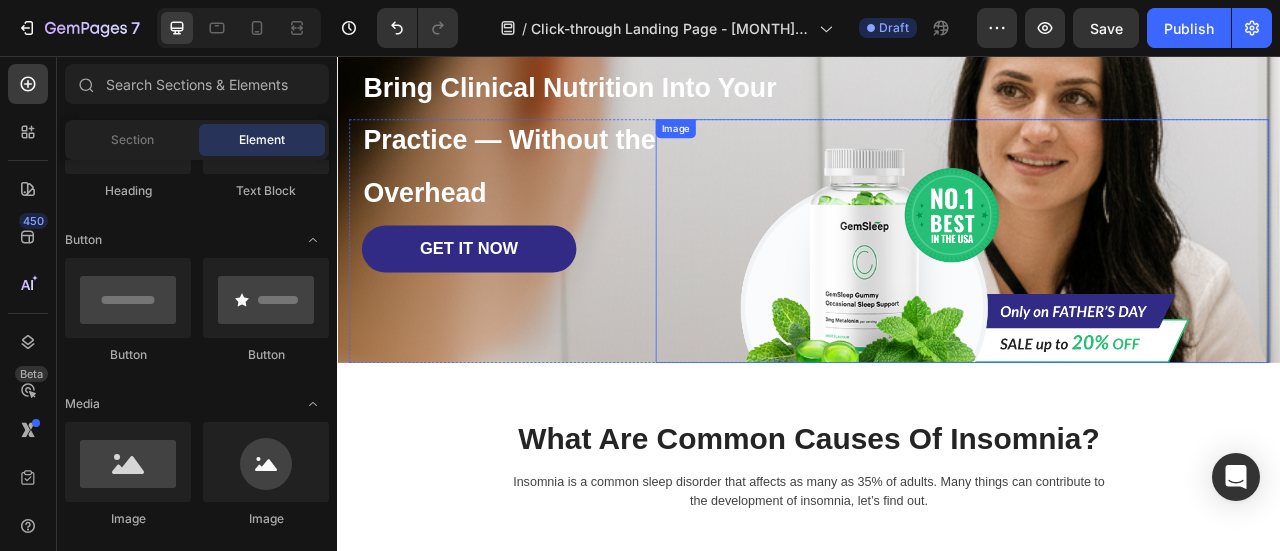 scroll, scrollTop: 0, scrollLeft: 0, axis: both 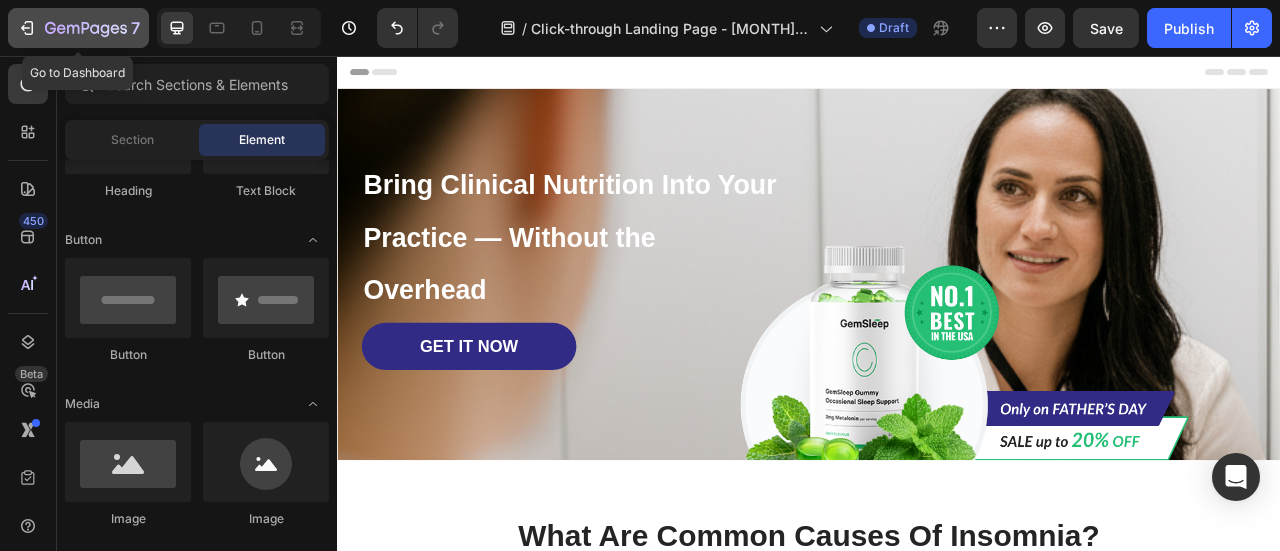 click 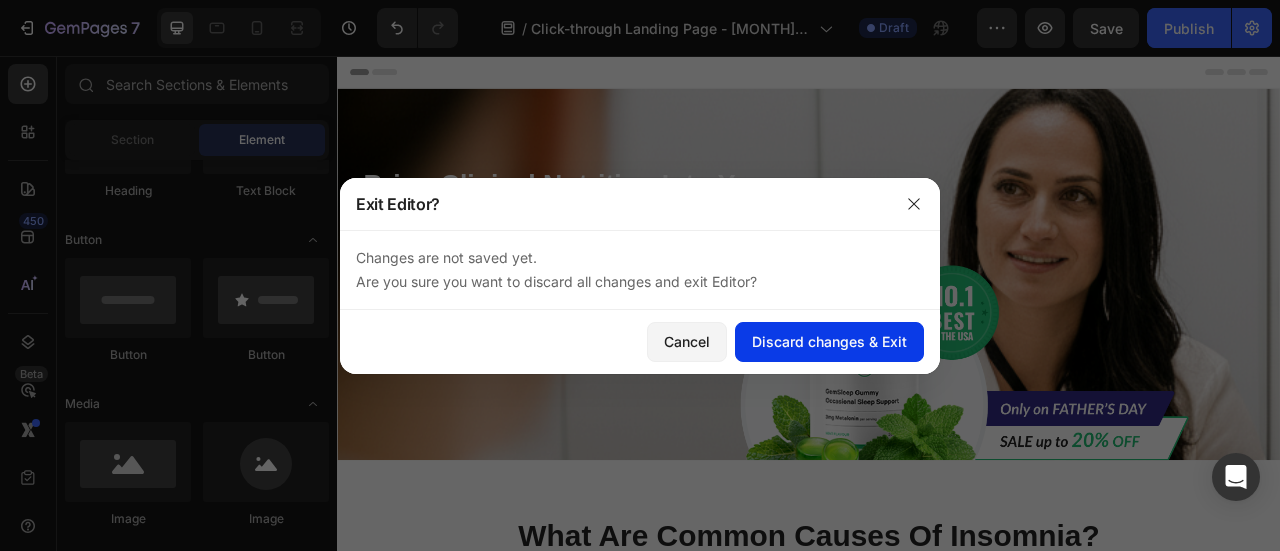 click on "Discard changes & Exit" at bounding box center (829, 341) 